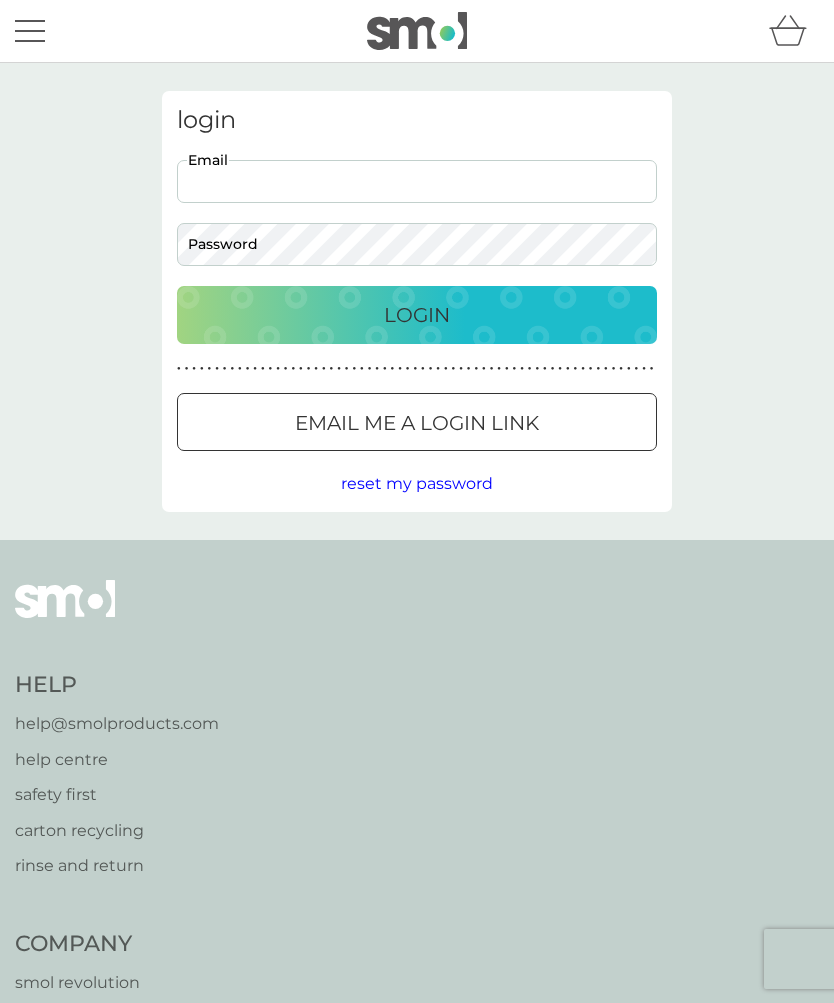 scroll, scrollTop: 0, scrollLeft: 0, axis: both 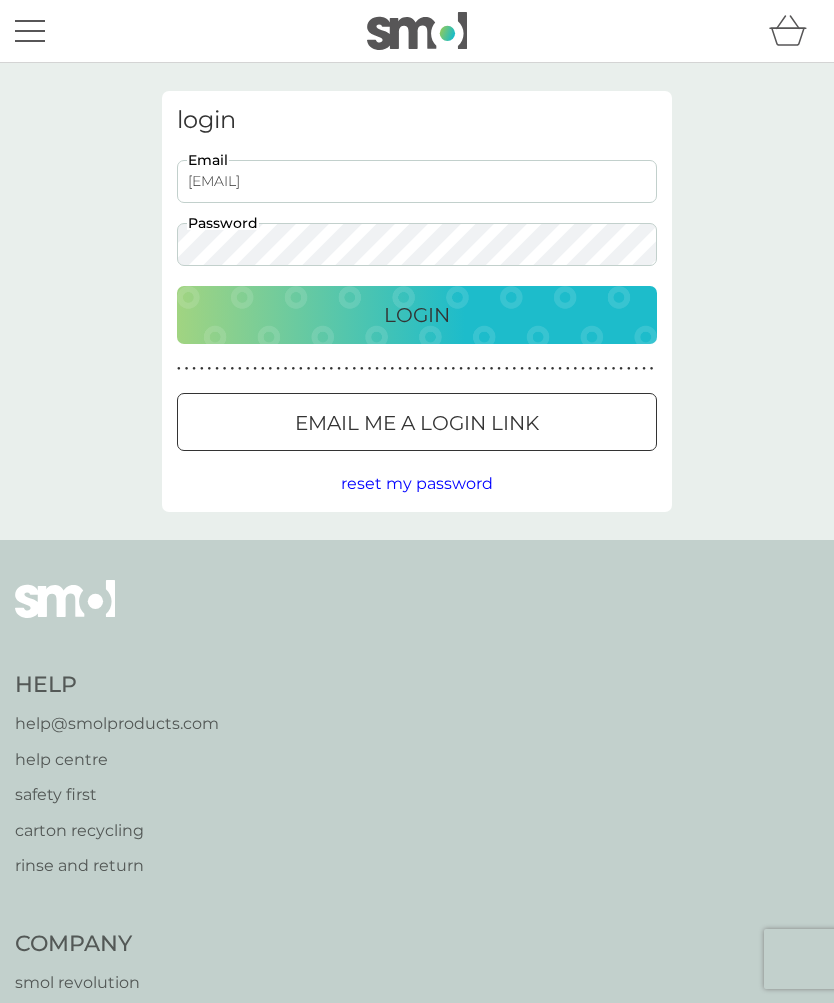click on "Login" at bounding box center [417, 315] 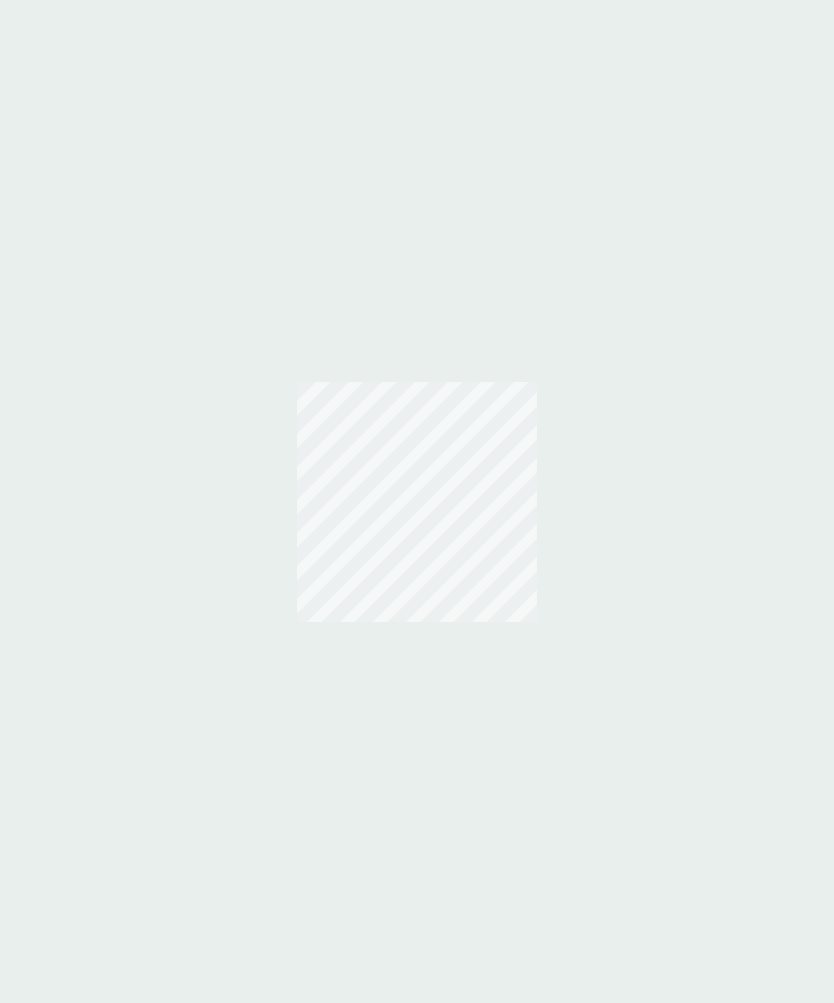 scroll, scrollTop: 0, scrollLeft: 0, axis: both 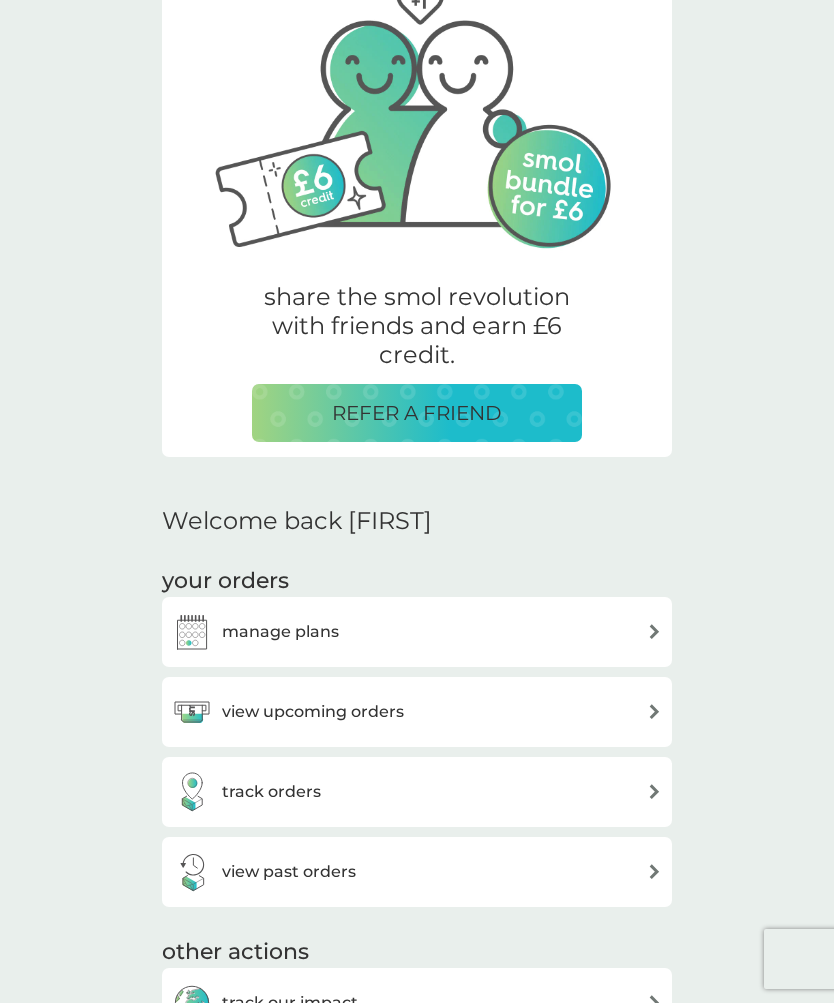 click on "view past orders" at bounding box center (417, 872) 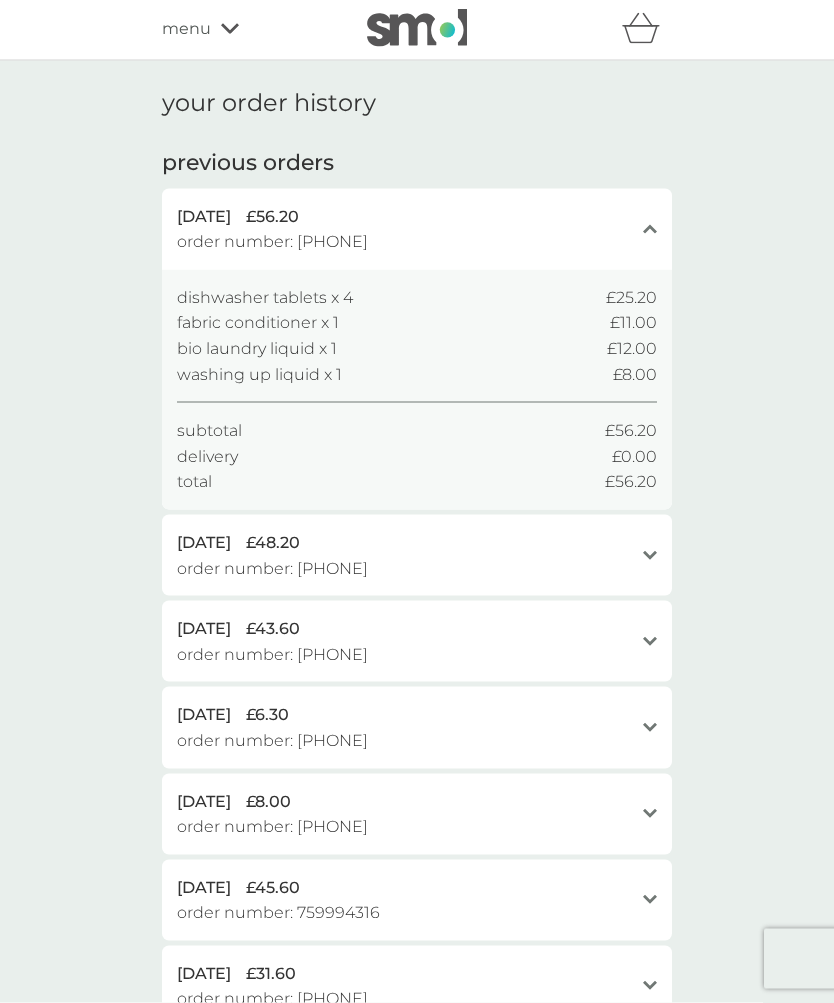scroll, scrollTop: 0, scrollLeft: 0, axis: both 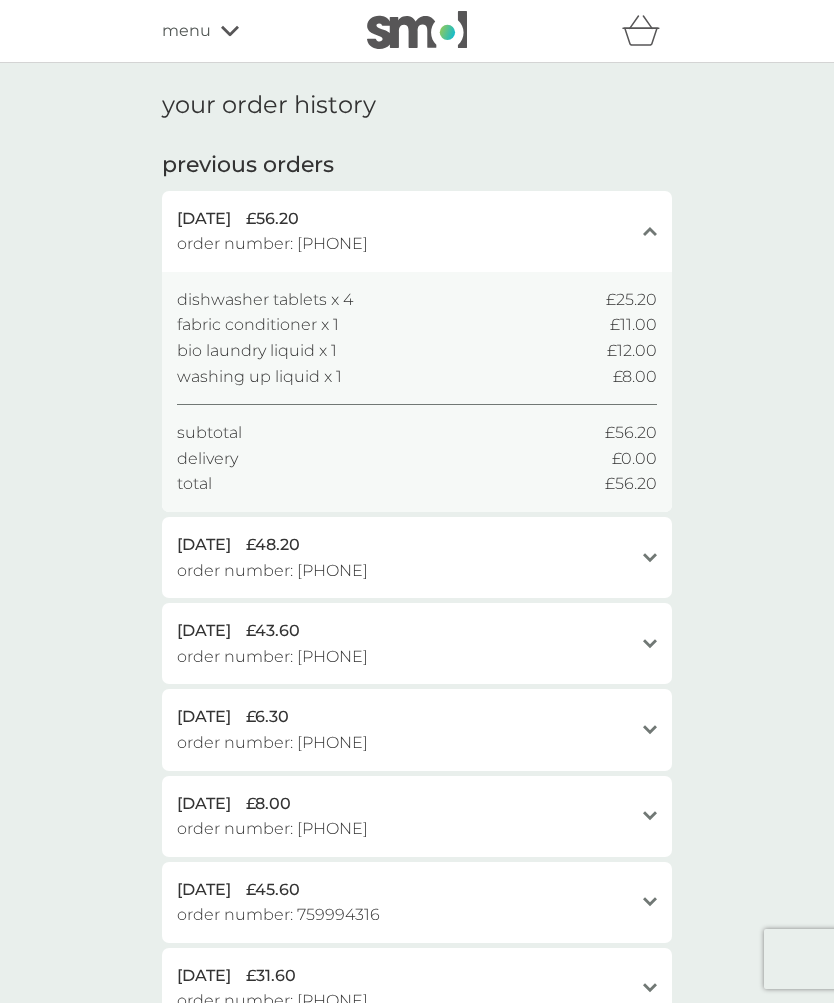 click on "[DATE] £56.20 order number:   [PHONE] close" at bounding box center (417, 231) 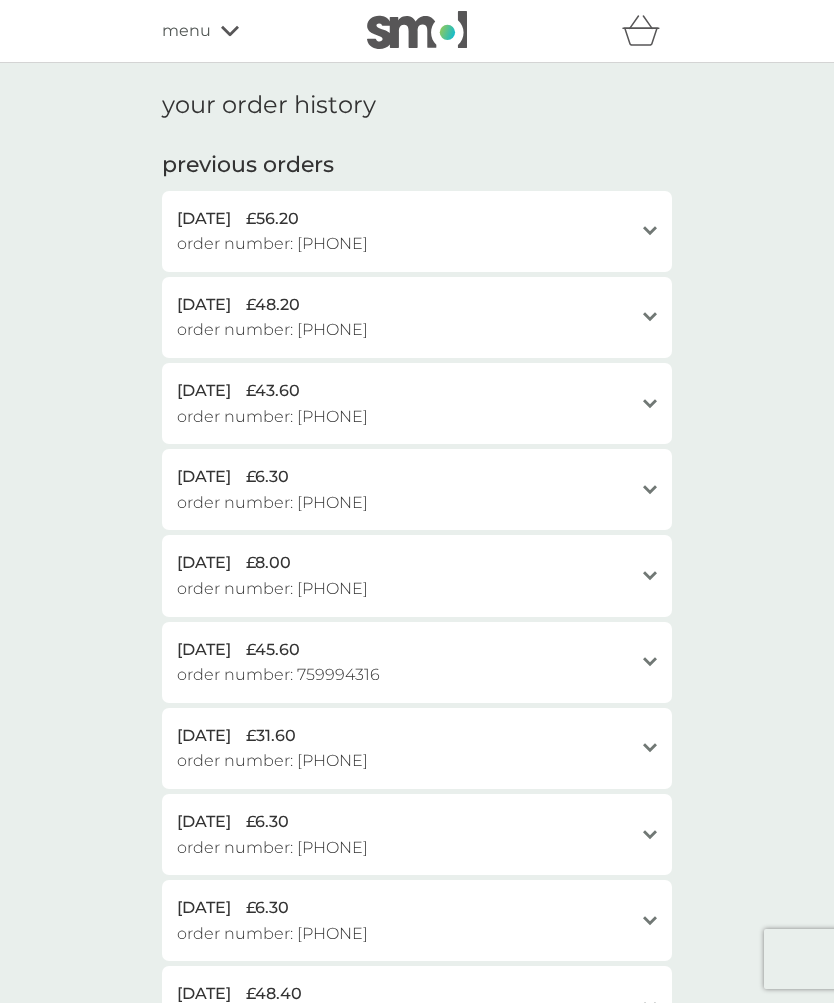 click on "[DATE] £56.20 order number:   [PHONE]" at bounding box center [405, 231] 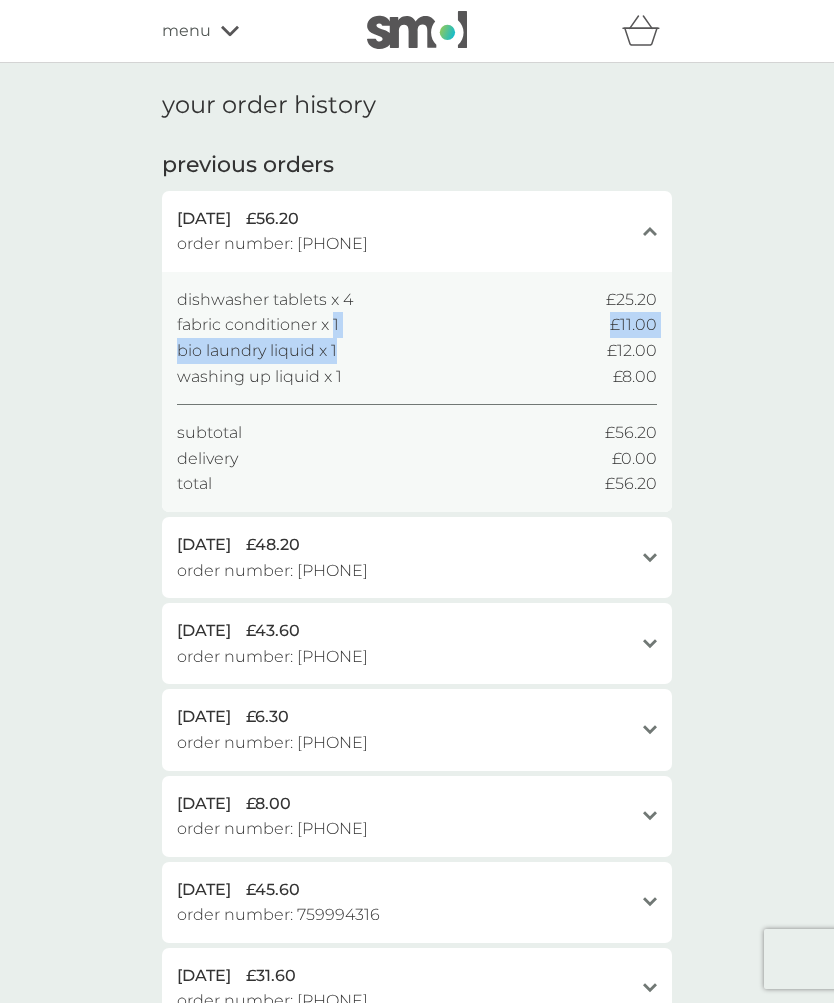 click on "[DATE] £48.20 order number:   [PHONE]" at bounding box center [405, 557] 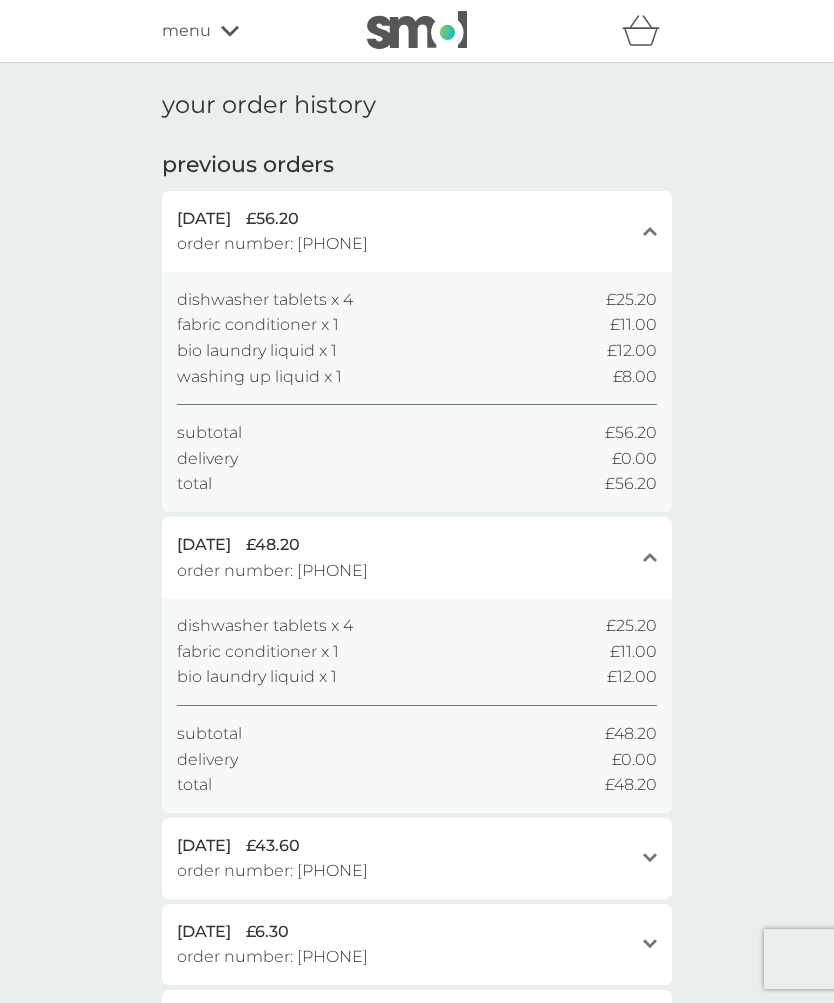 click on "menu" at bounding box center (247, 31) 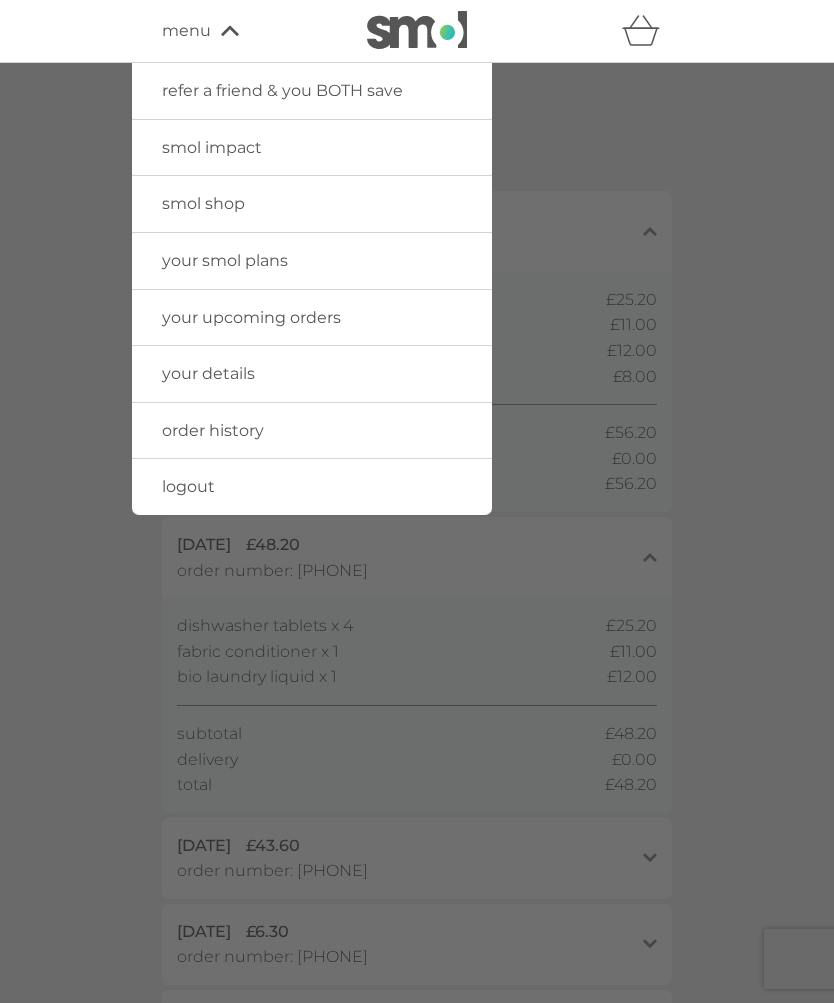 click on "smol shop" at bounding box center [312, 204] 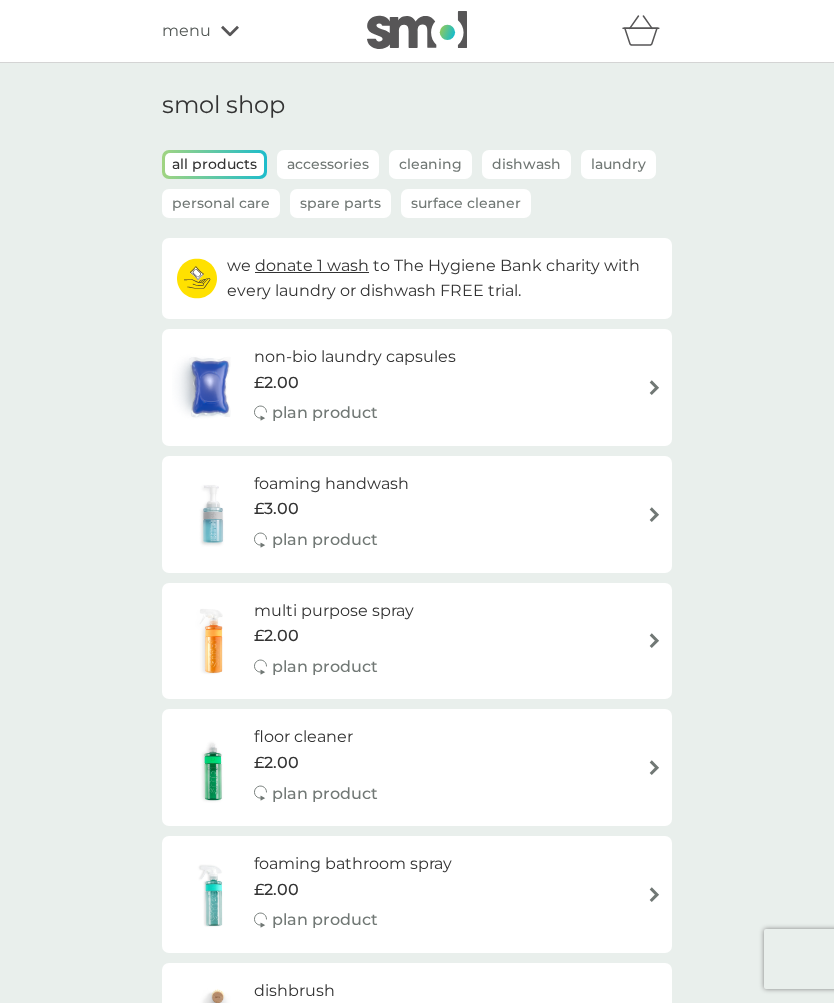 click on "Cleaning" at bounding box center (430, 164) 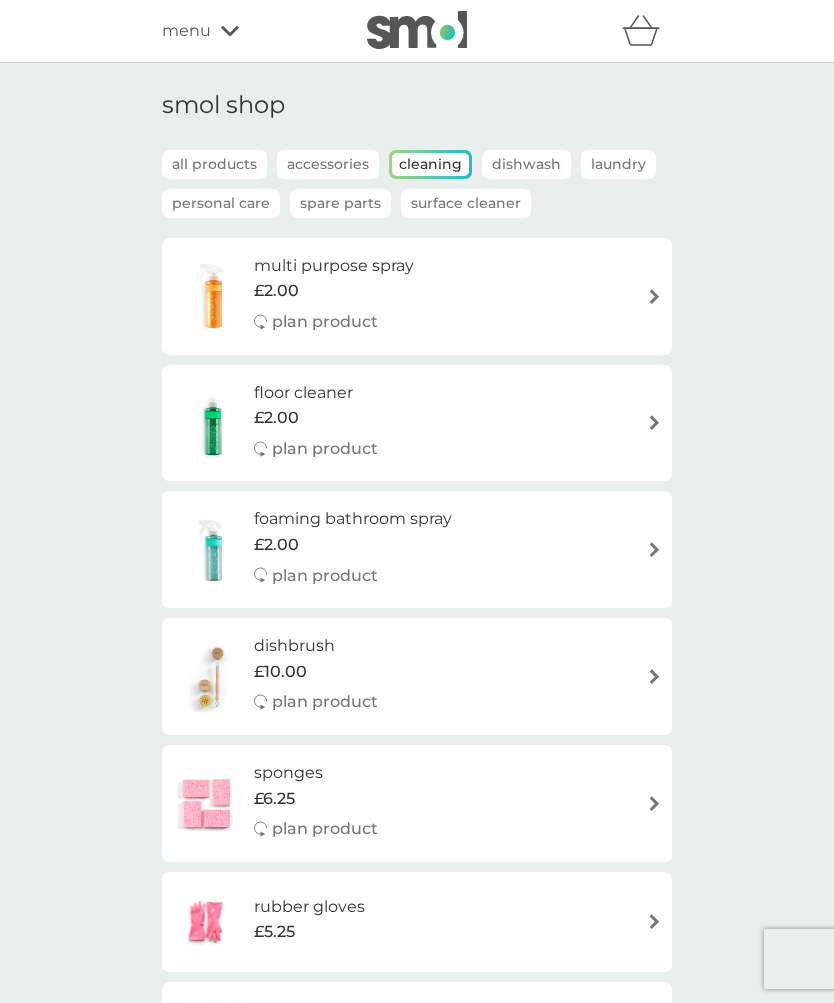 click on "Dishwash" at bounding box center (526, 164) 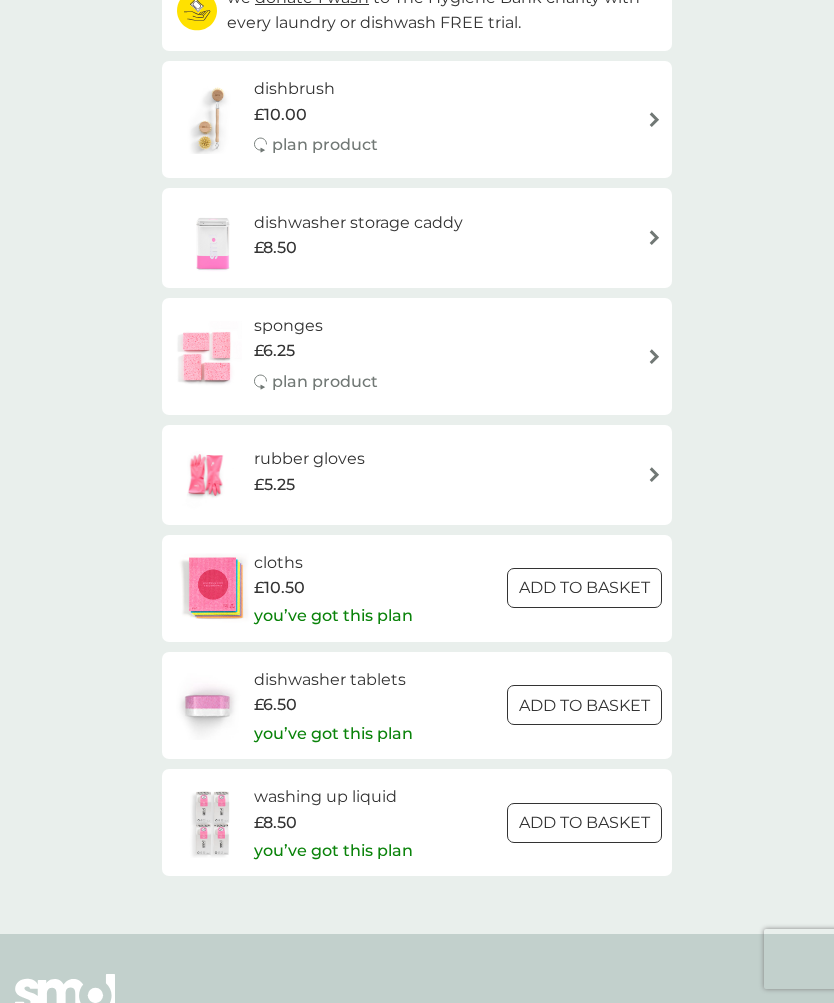 scroll, scrollTop: 315, scrollLeft: 0, axis: vertical 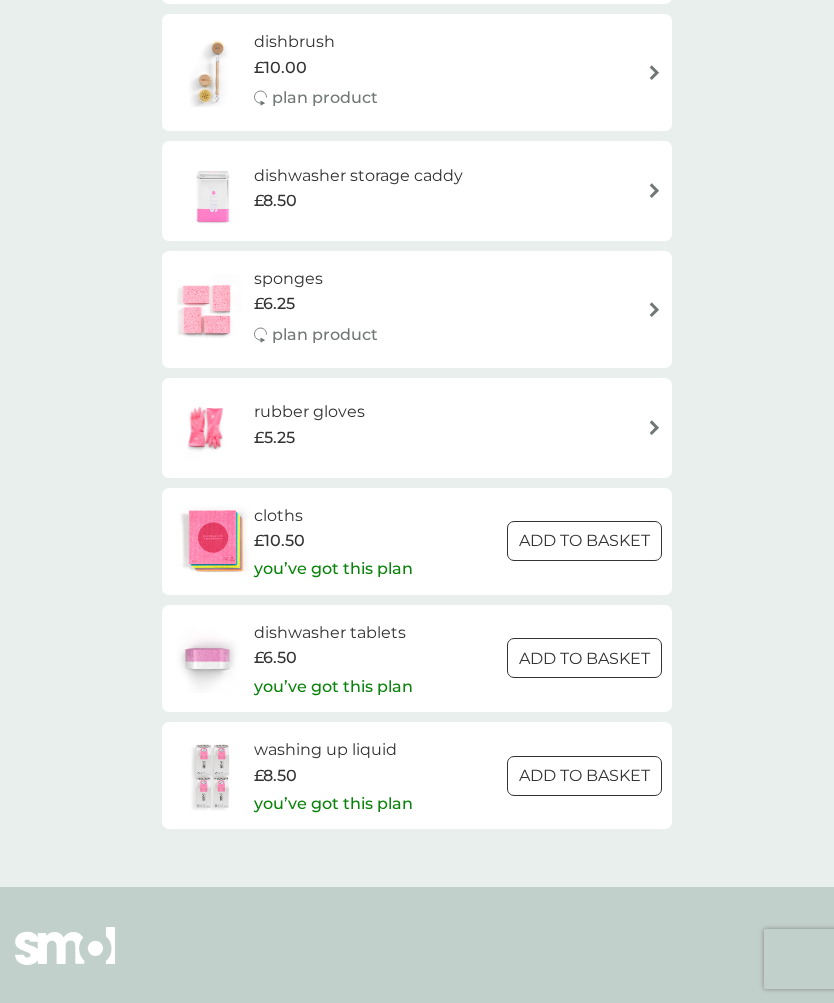 click on "ADD TO BASKET" at bounding box center (584, 659) 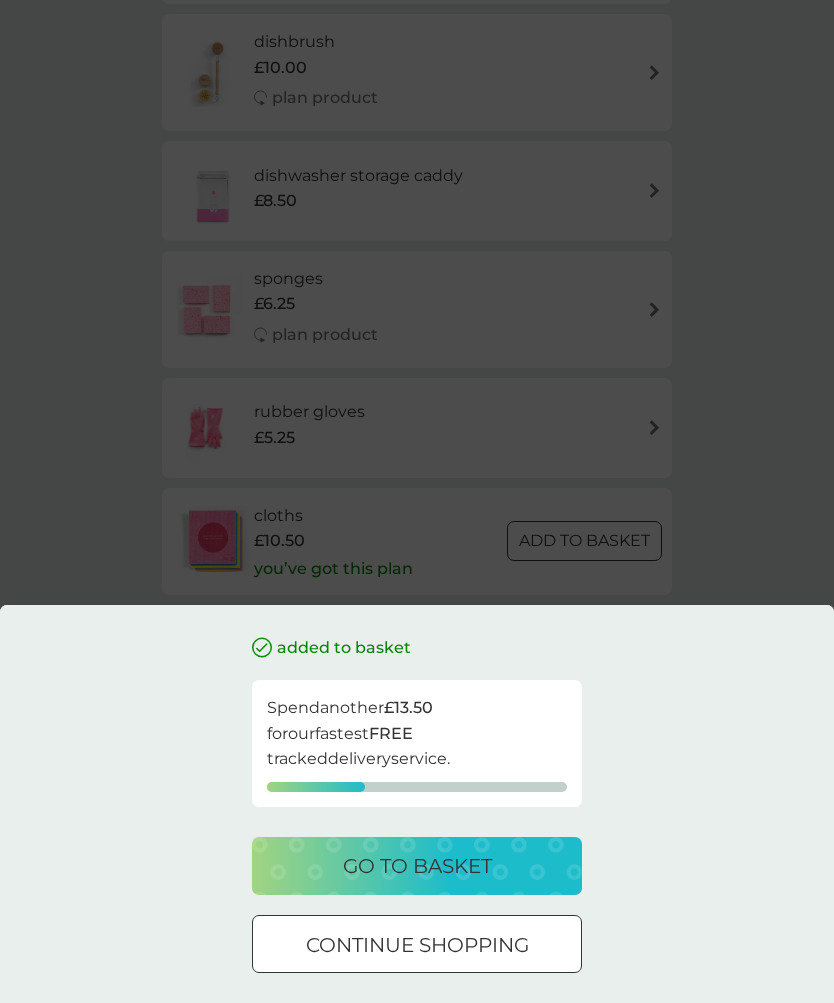 click on "continue shopping" at bounding box center [417, 945] 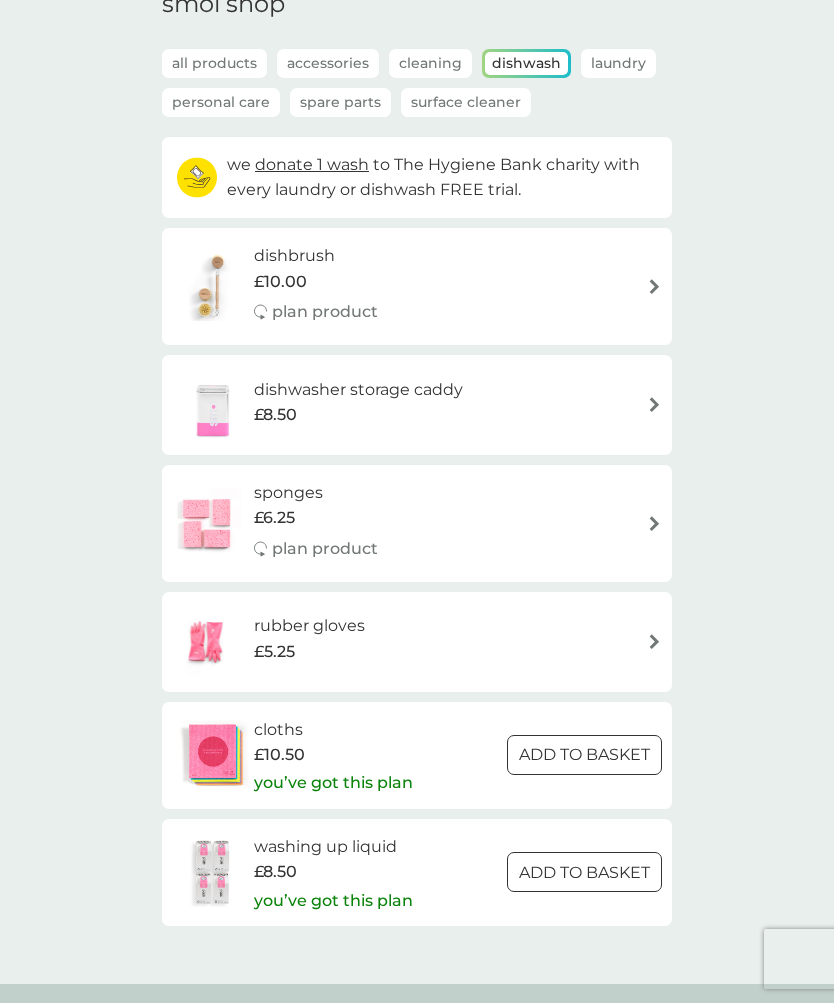 scroll, scrollTop: 0, scrollLeft: 0, axis: both 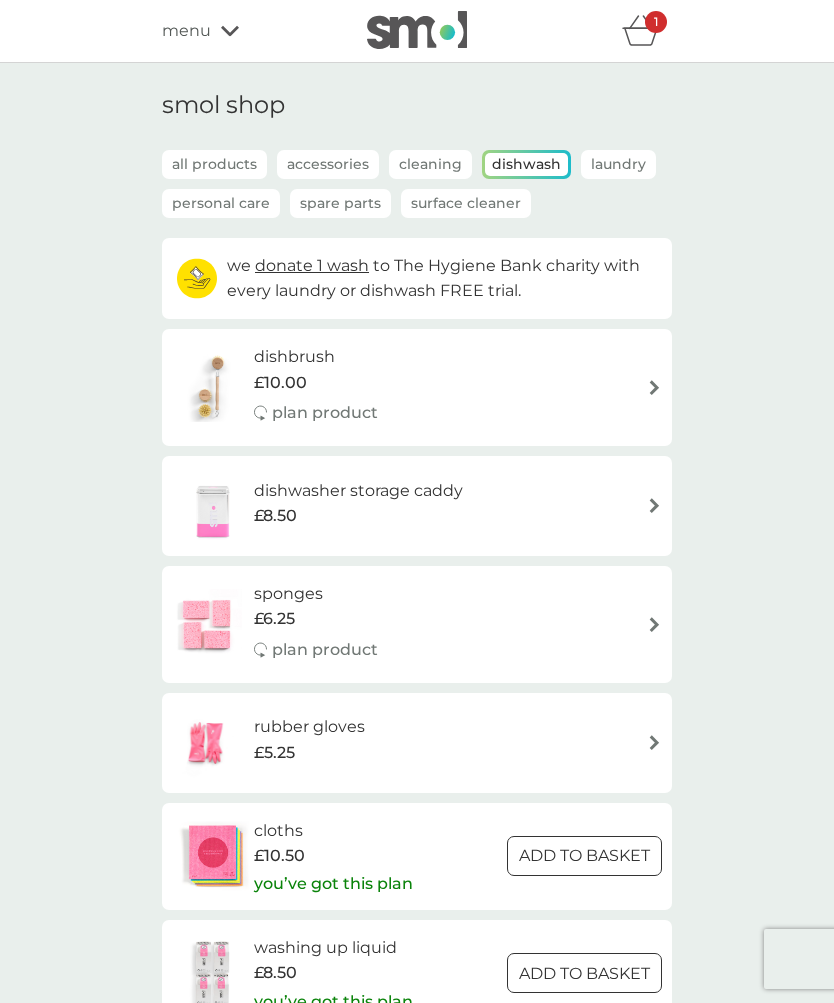 click on "Laundry" at bounding box center [618, 164] 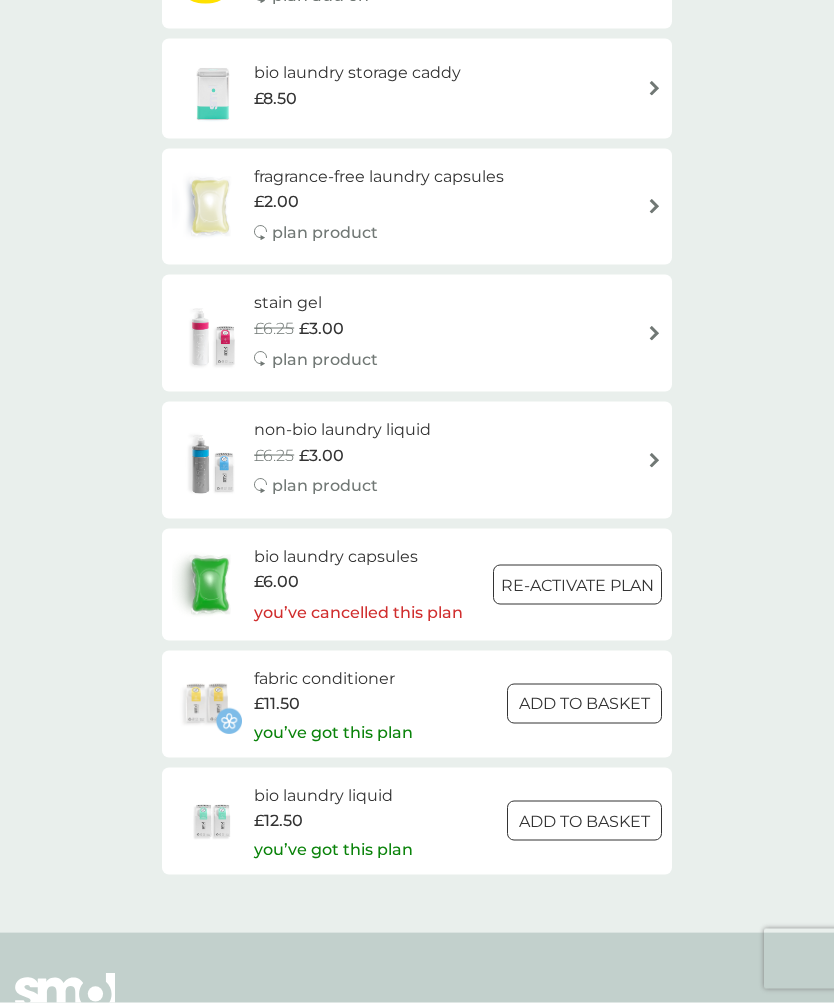 scroll, scrollTop: 545, scrollLeft: 0, axis: vertical 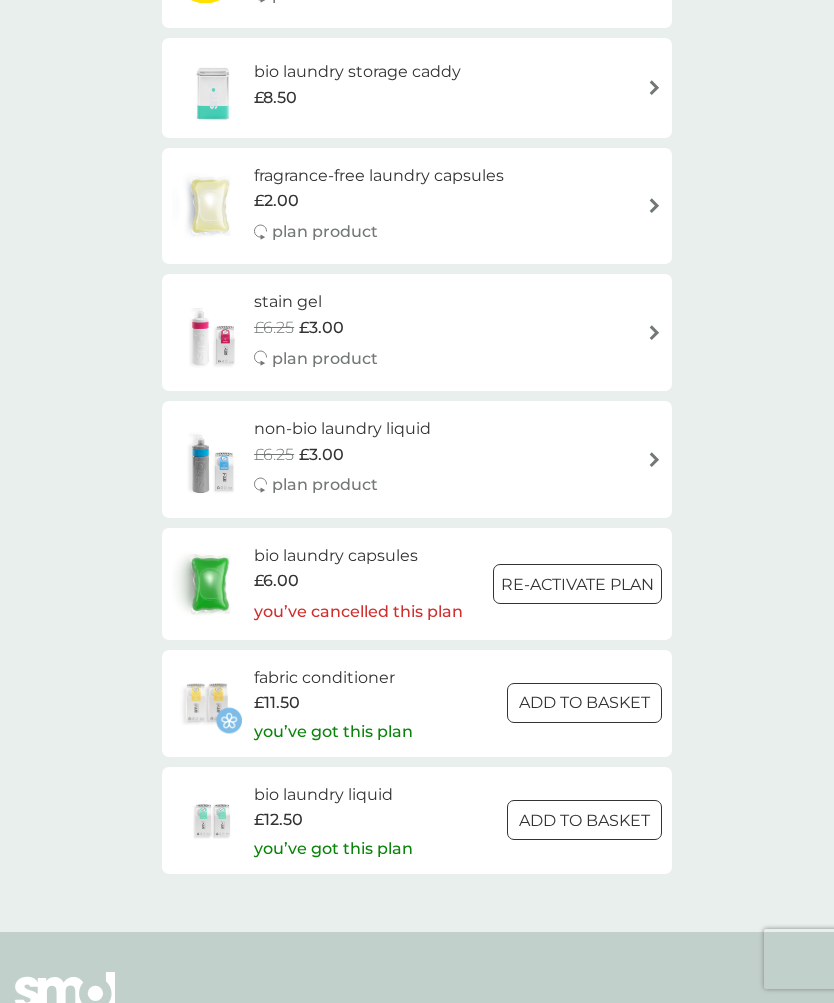 click on "ADD TO BASKET" at bounding box center (584, 703) 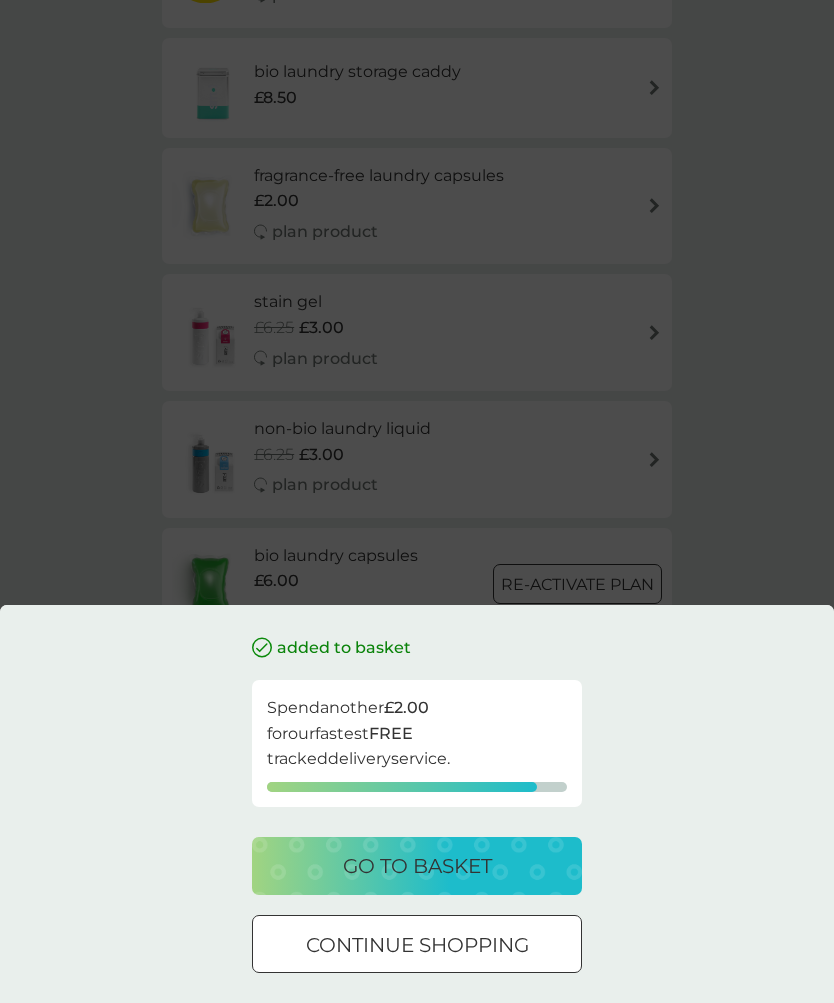 click on "continue shopping" at bounding box center [417, 945] 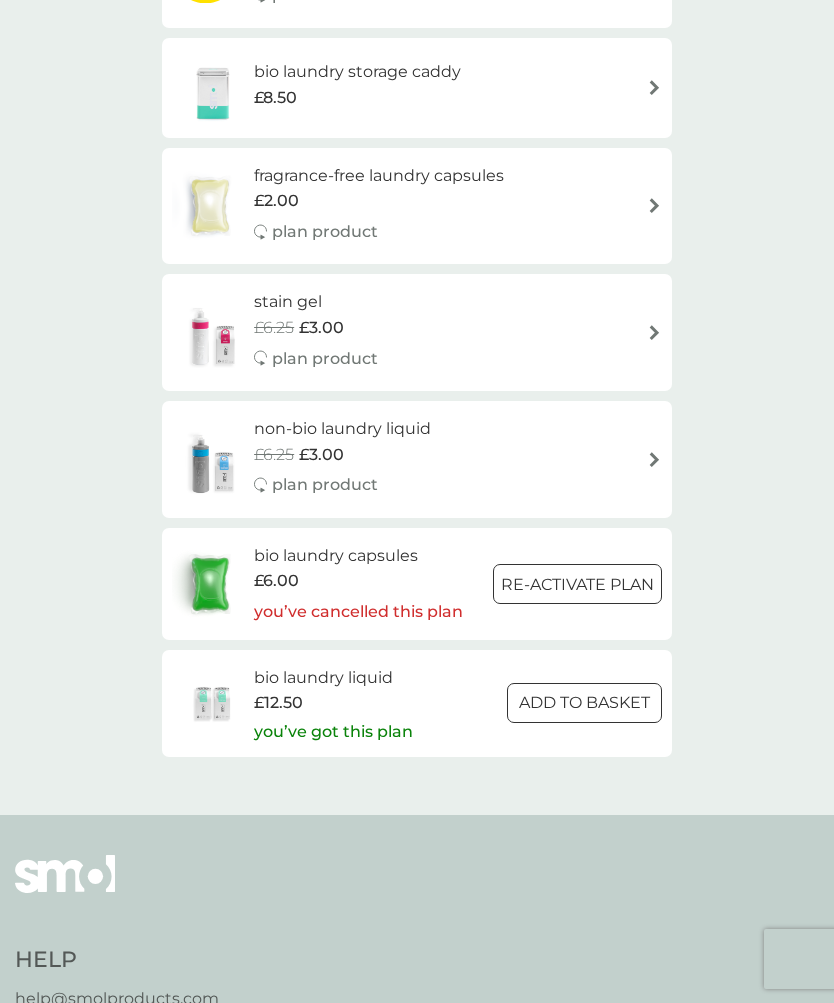 click on "ADD TO BASKET" at bounding box center (584, 703) 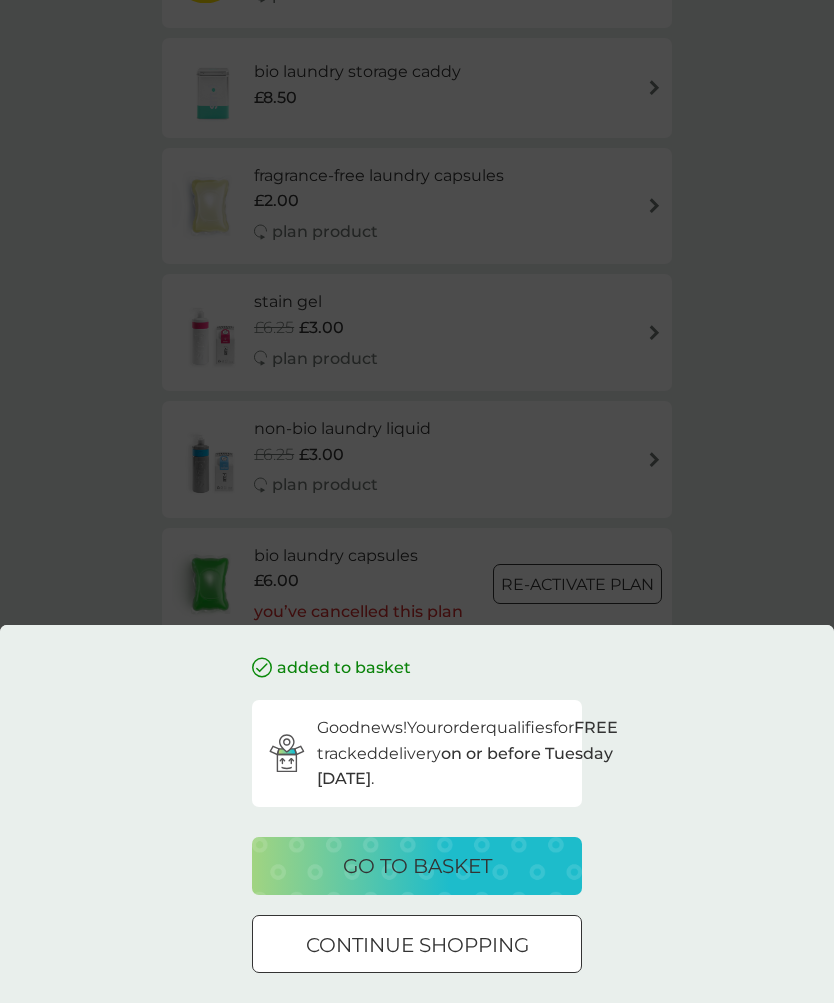 click on "continue shopping" at bounding box center [417, 945] 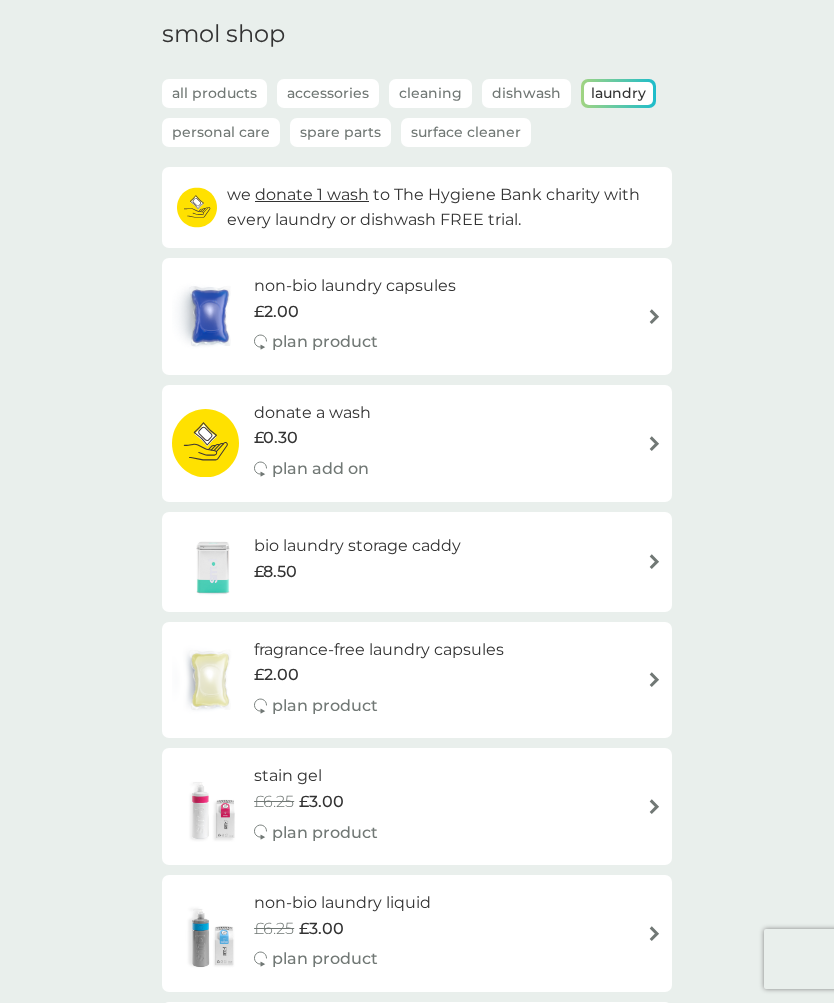 scroll, scrollTop: 0, scrollLeft: 0, axis: both 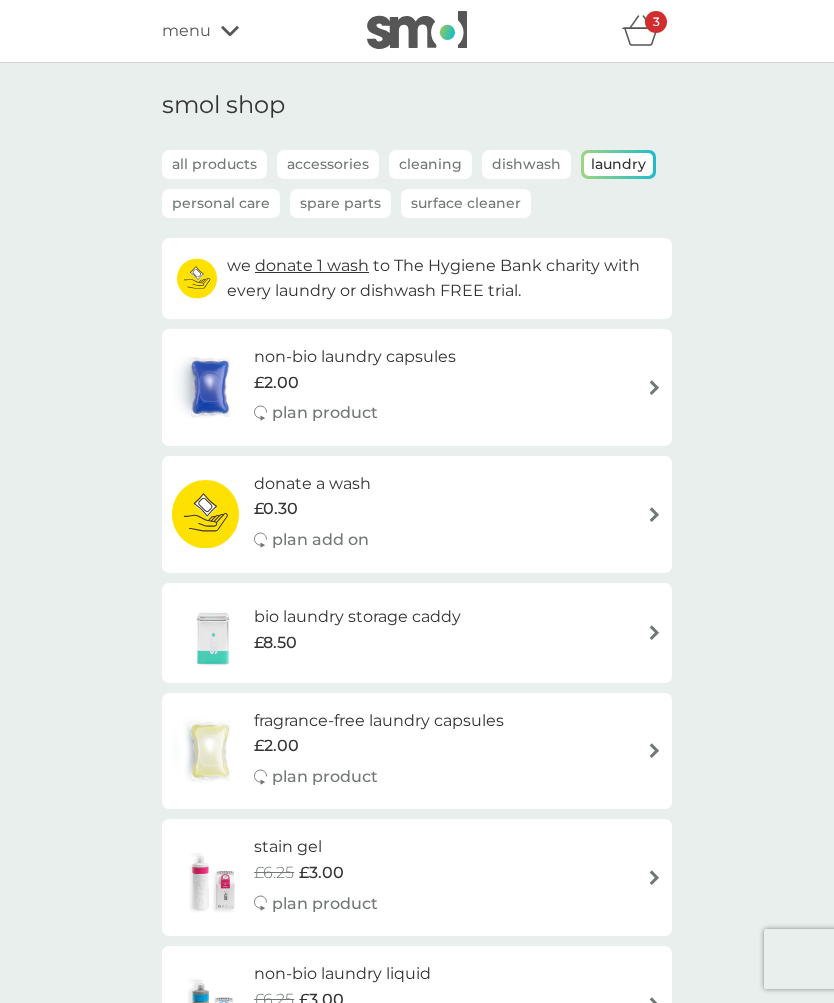 click on "Dishwash" at bounding box center (526, 164) 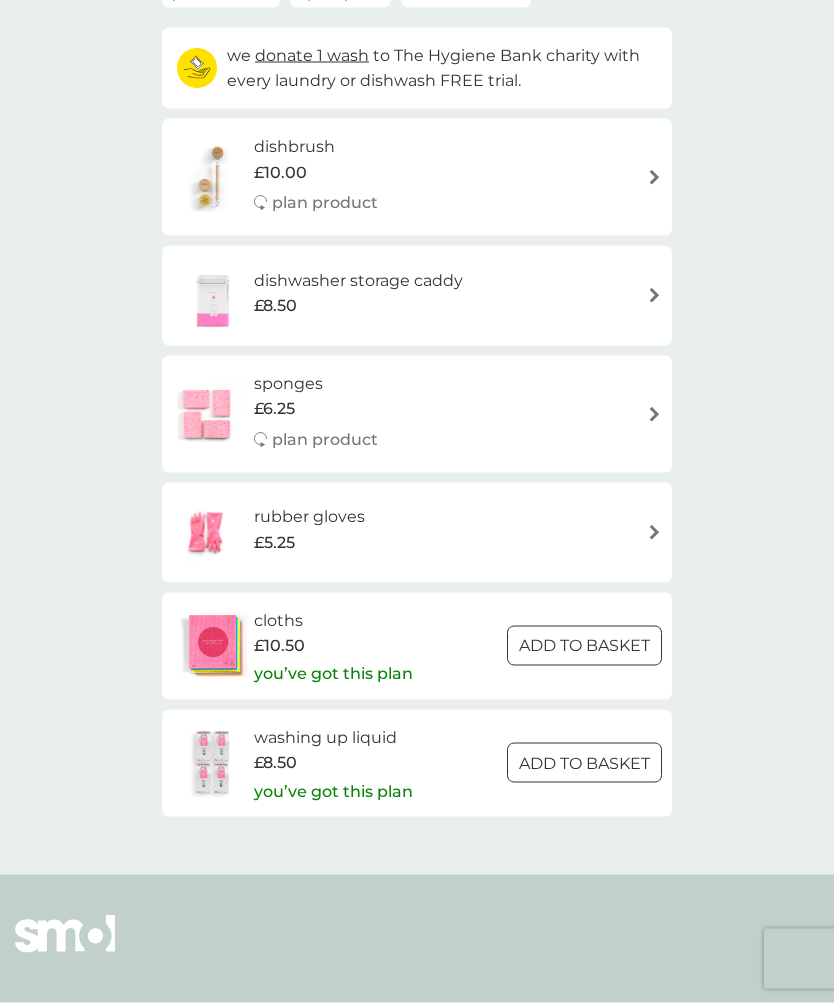 click on "ADD TO BASKET" at bounding box center [584, 764] 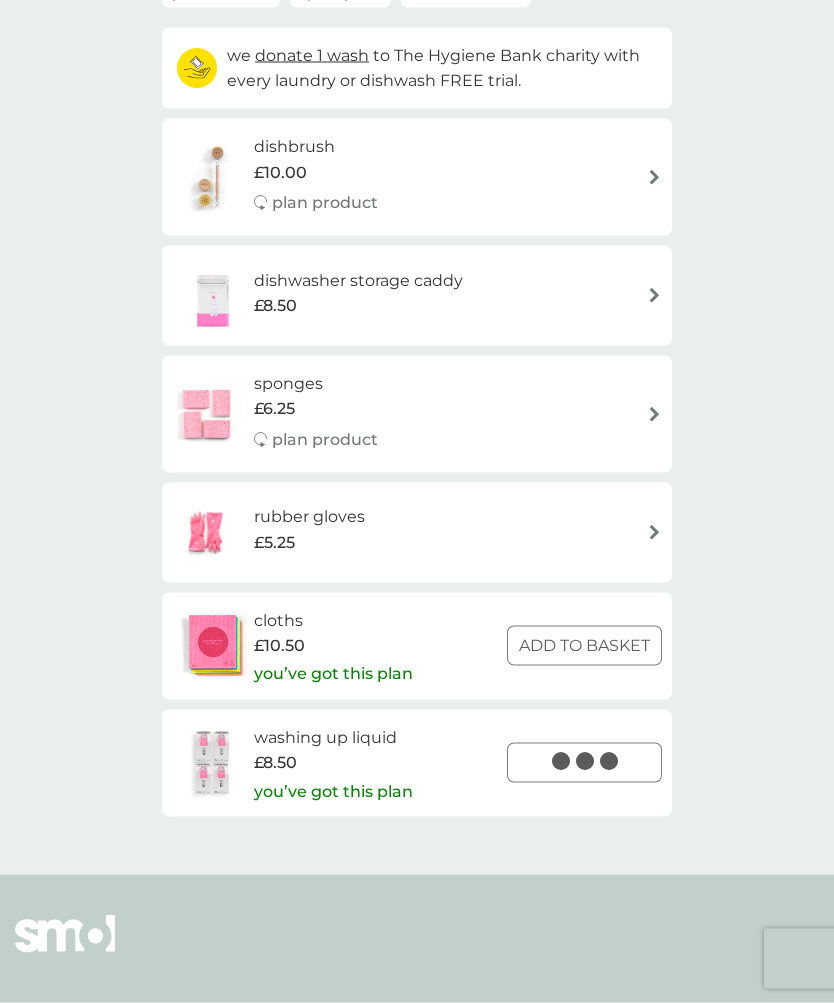 scroll, scrollTop: 211, scrollLeft: 0, axis: vertical 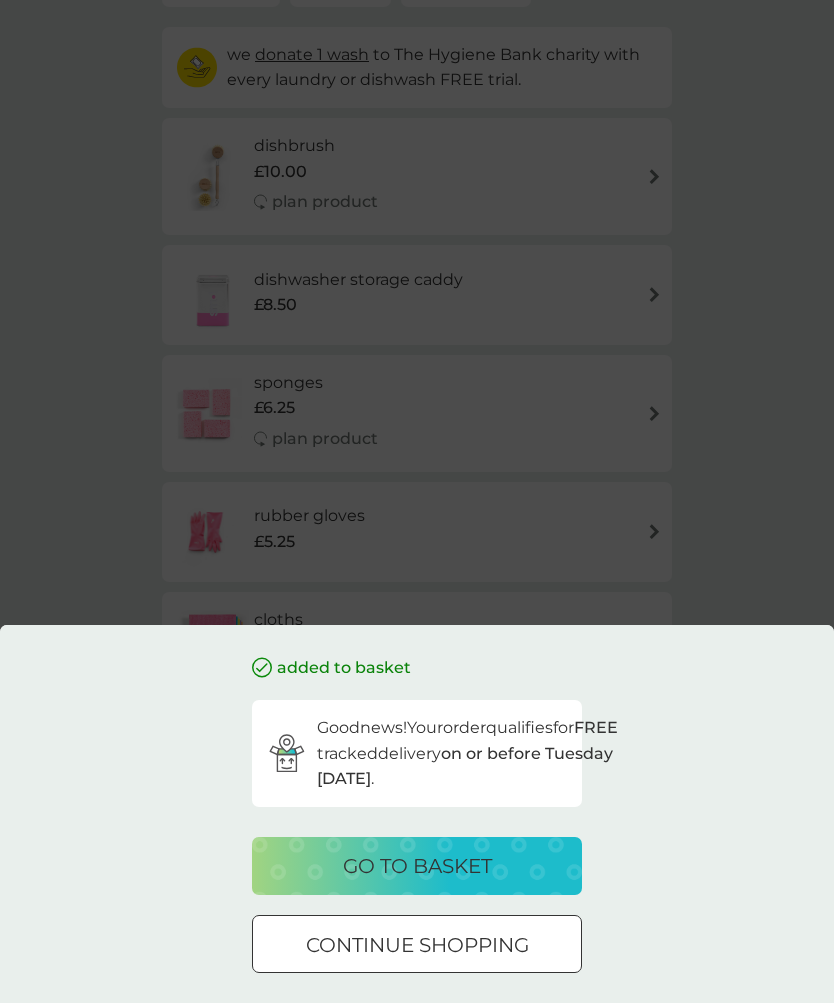 click on "go to basket" at bounding box center (417, 866) 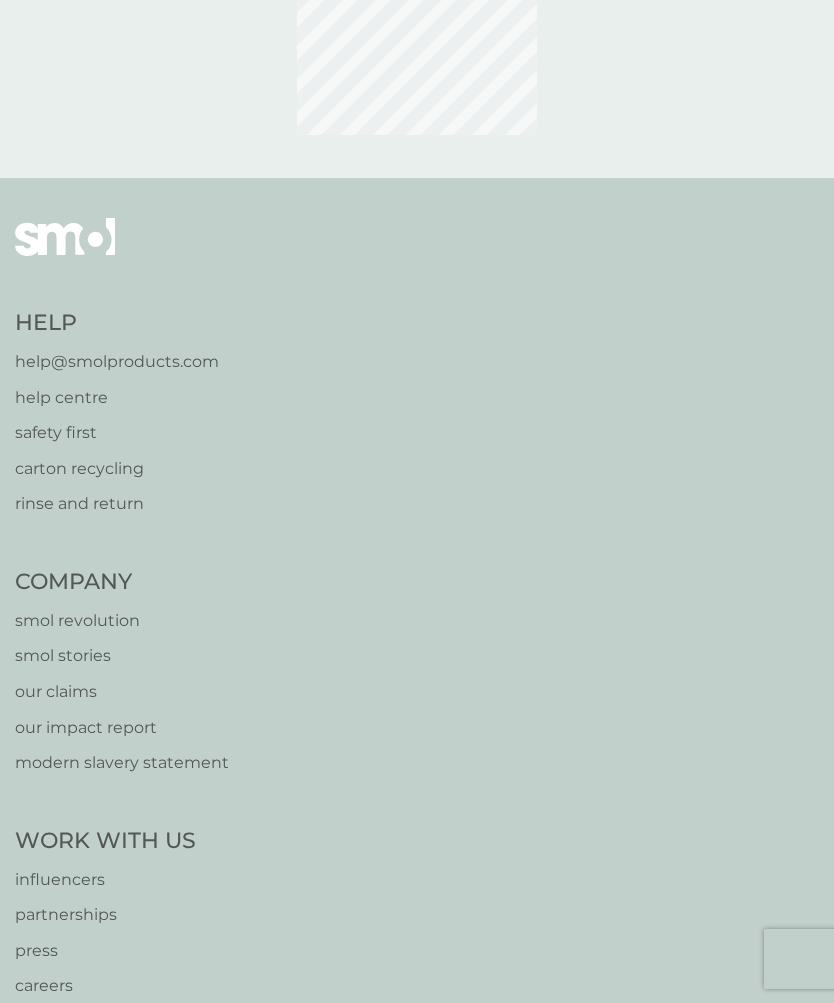 scroll, scrollTop: 0, scrollLeft: 0, axis: both 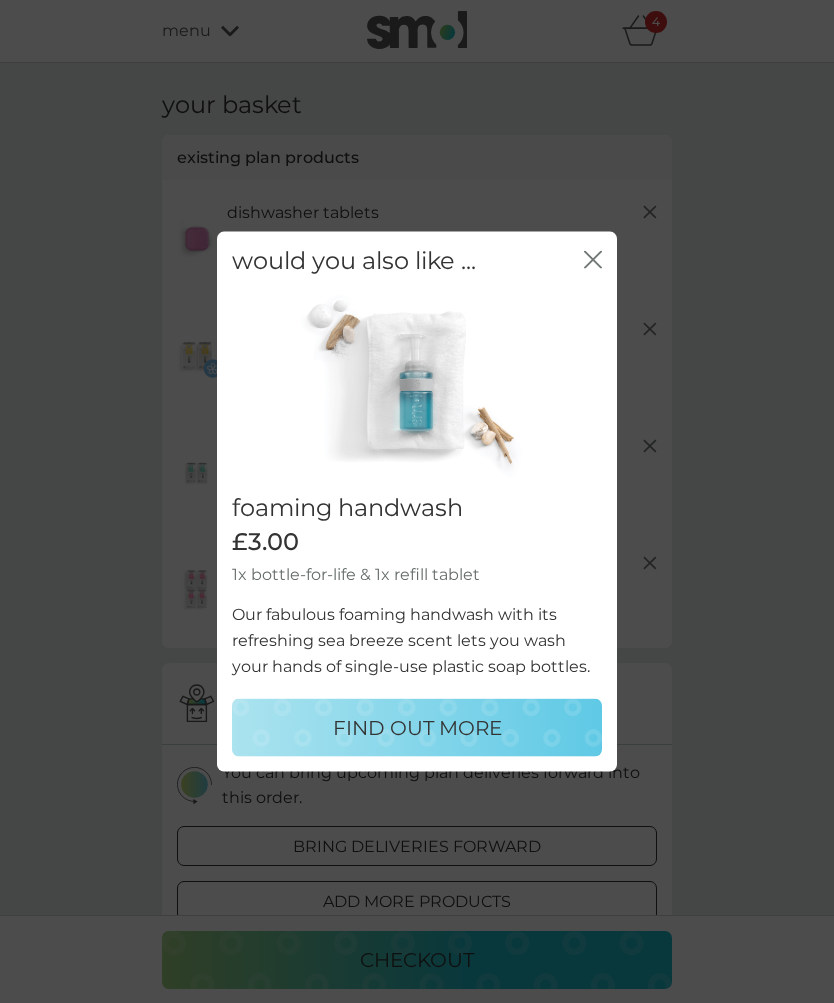 click on "close" 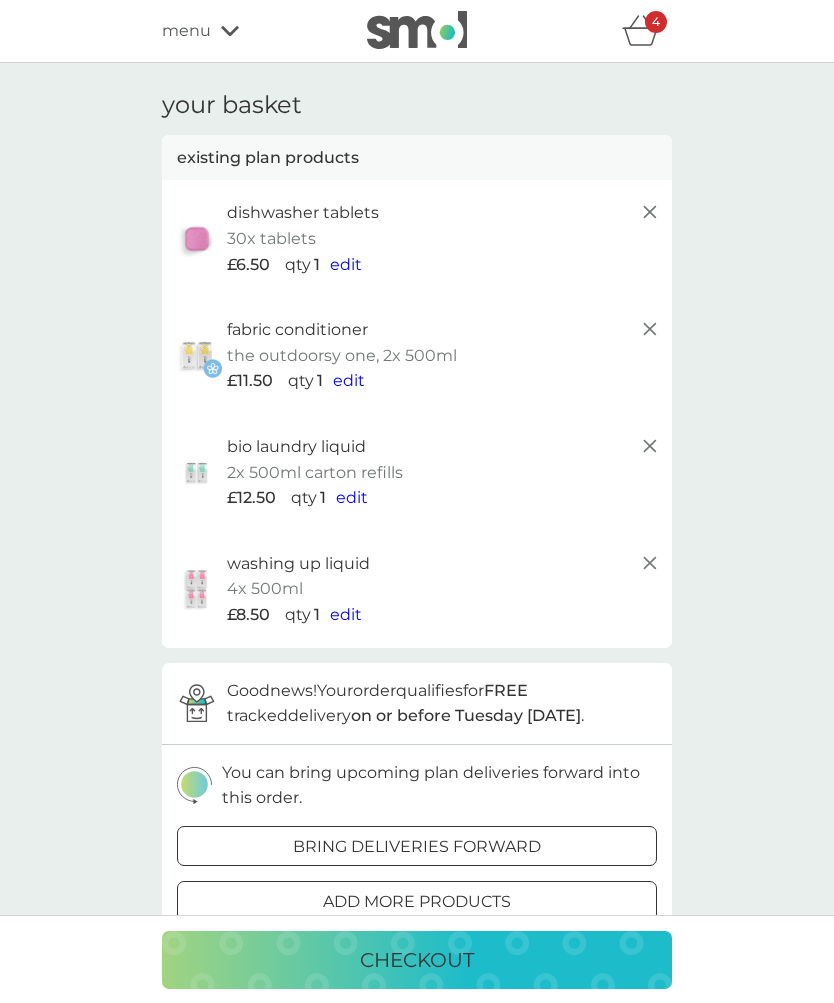 click on "edit" at bounding box center (346, 264) 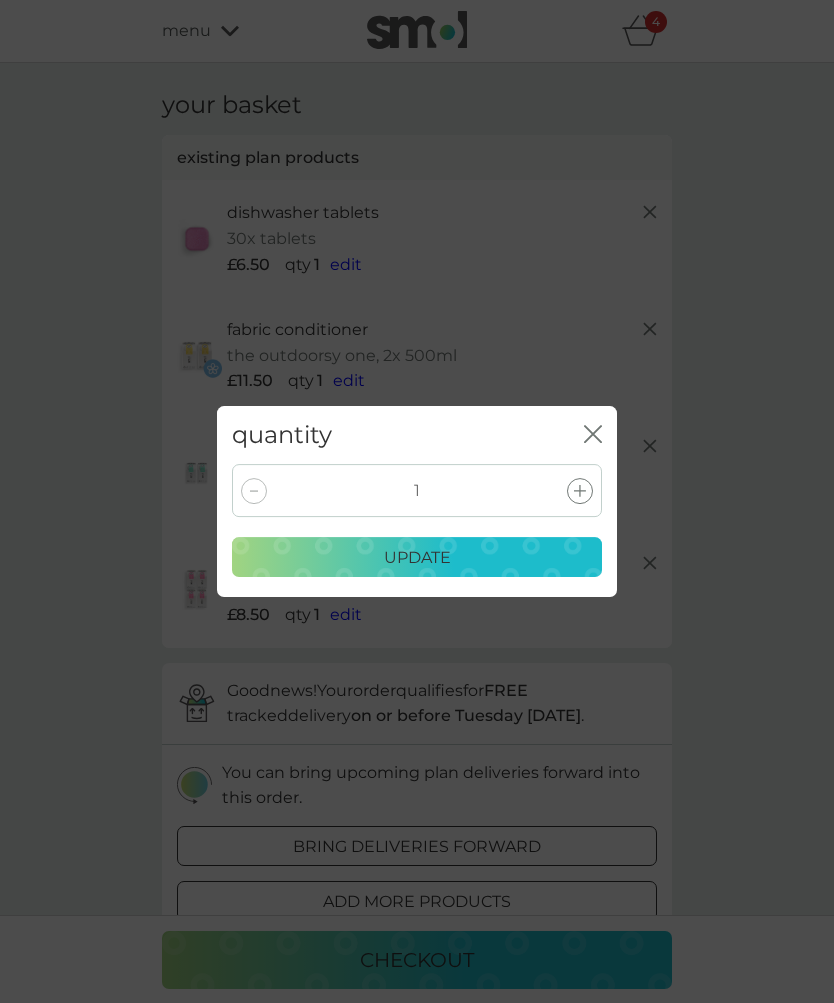 click at bounding box center [580, 491] 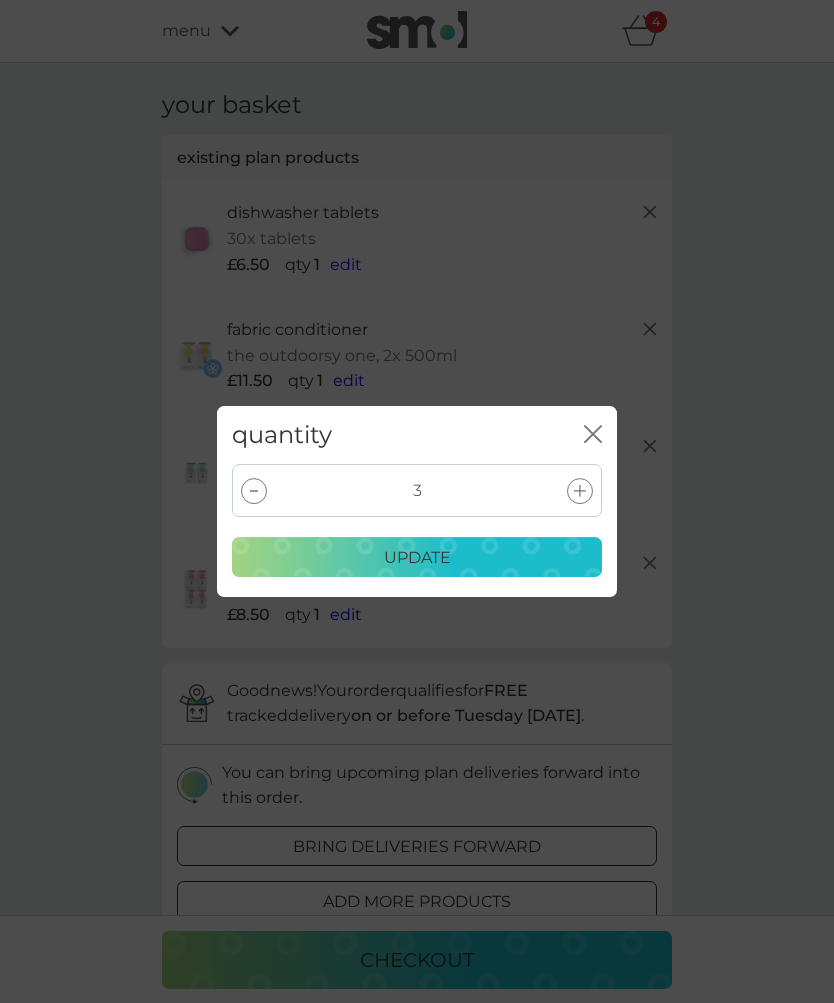 click at bounding box center (580, 491) 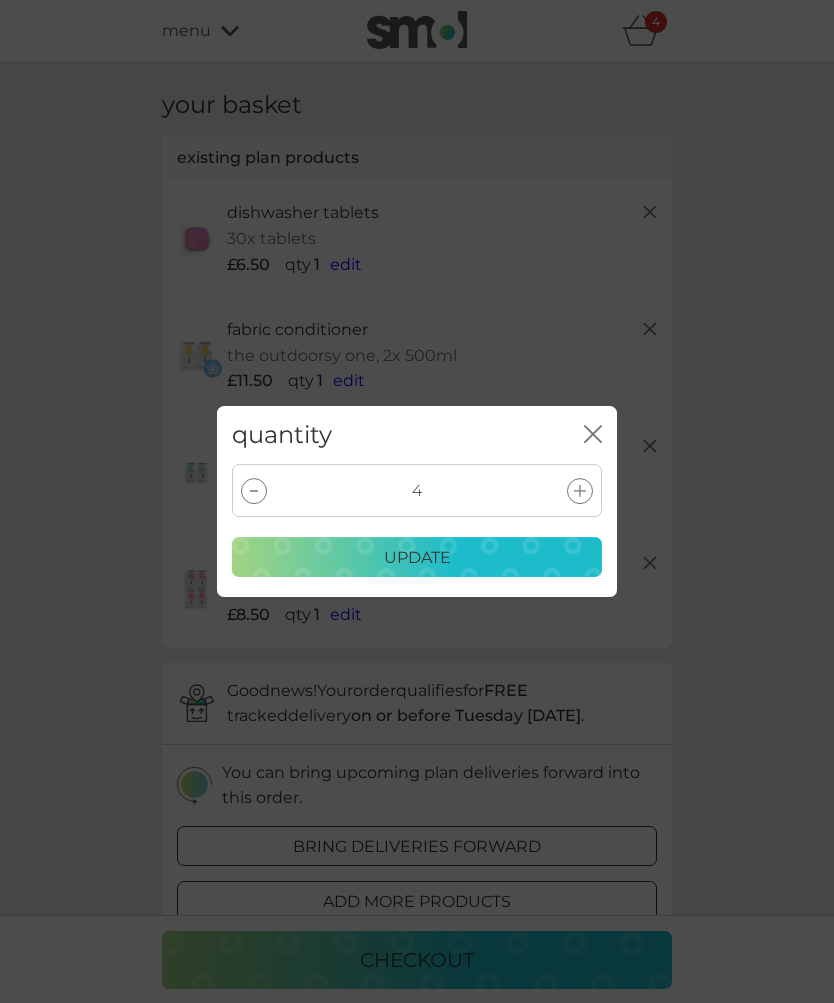 click on "update" at bounding box center [417, 558] 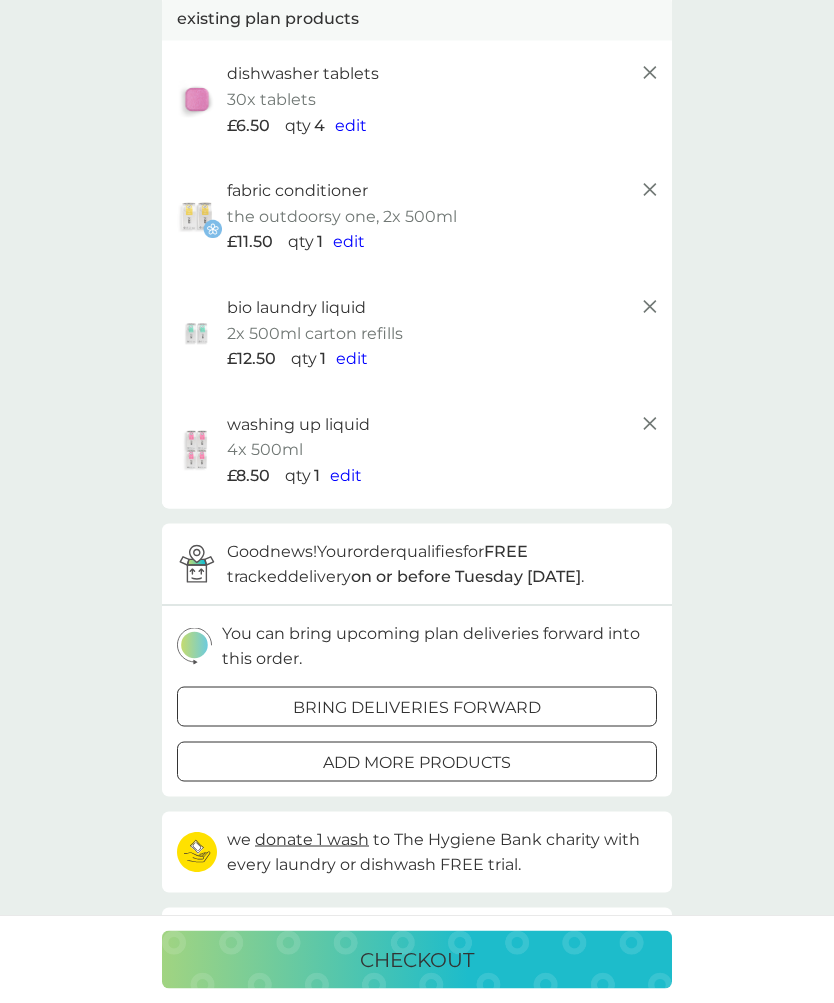 scroll, scrollTop: 171, scrollLeft: 0, axis: vertical 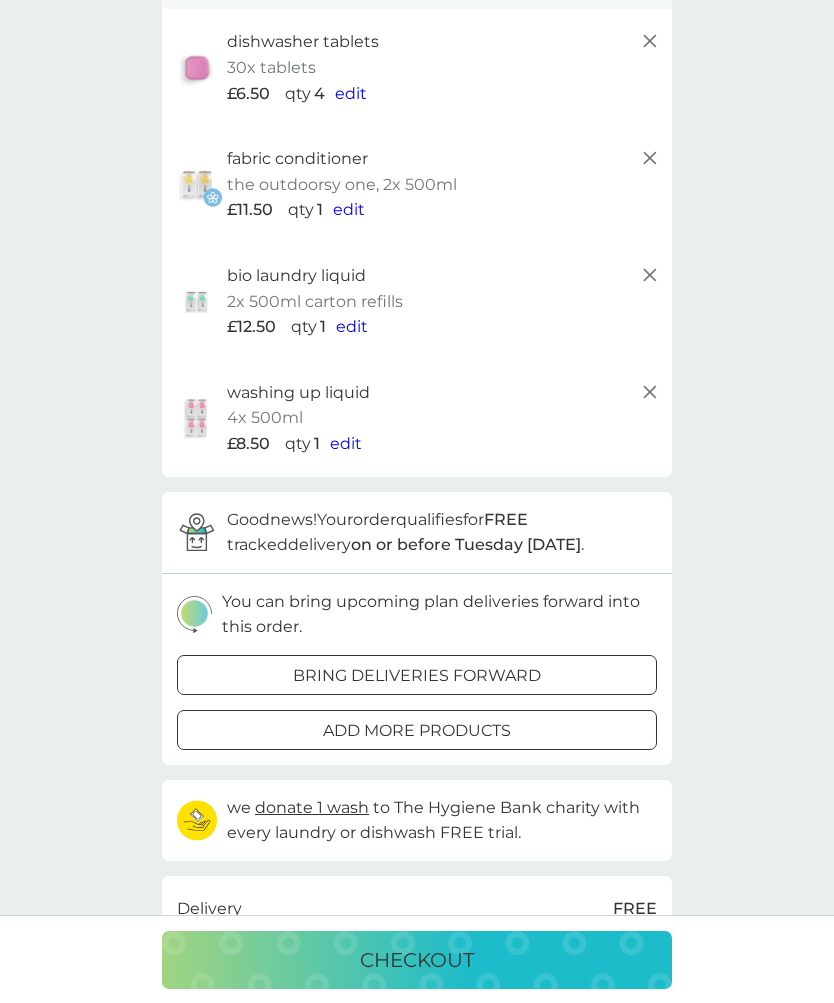 click on "checkout" at bounding box center (417, 960) 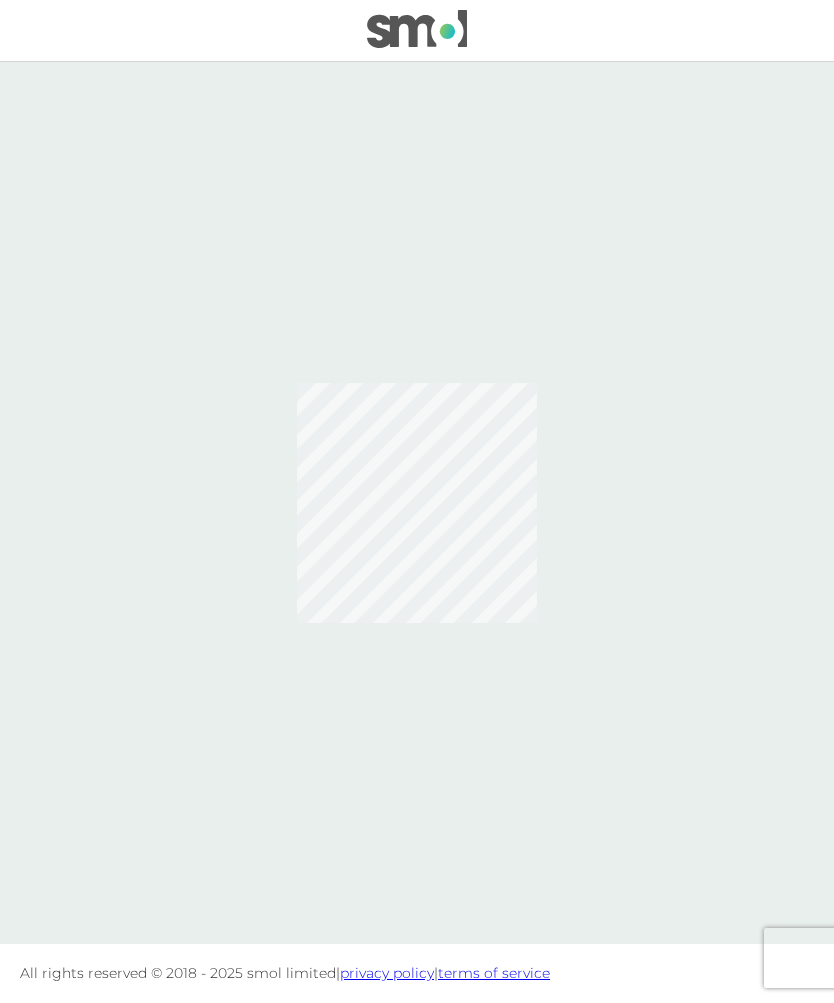 scroll, scrollTop: 1, scrollLeft: 0, axis: vertical 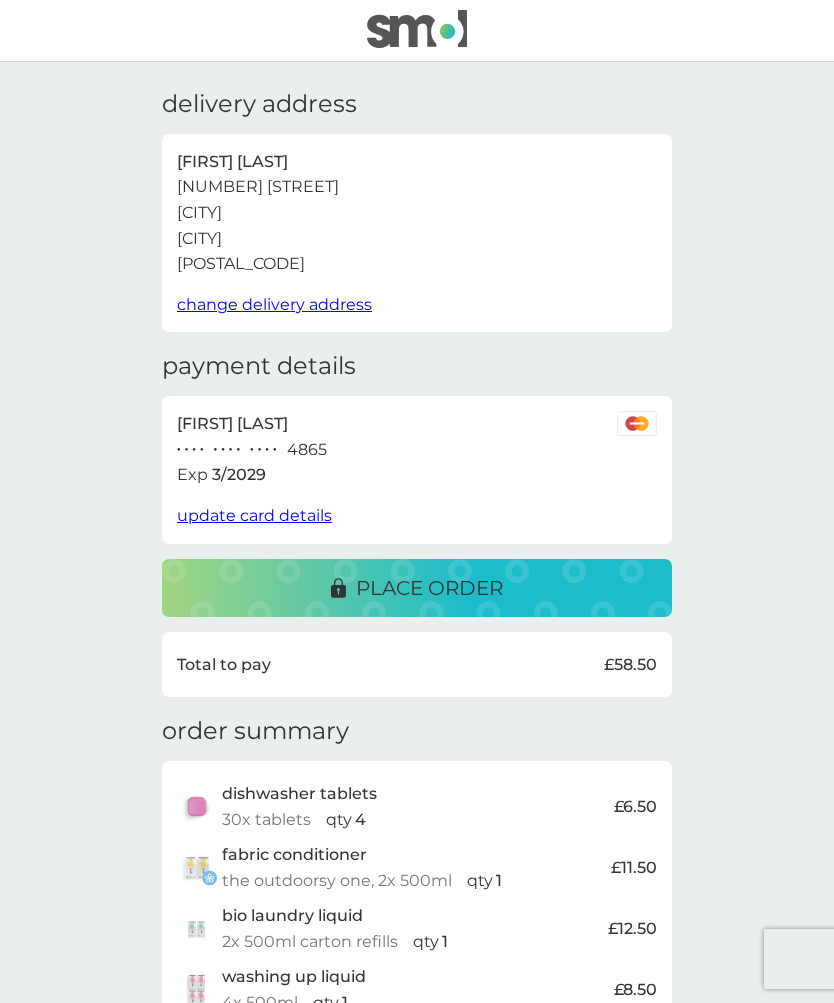 click on "update card details" at bounding box center (254, 515) 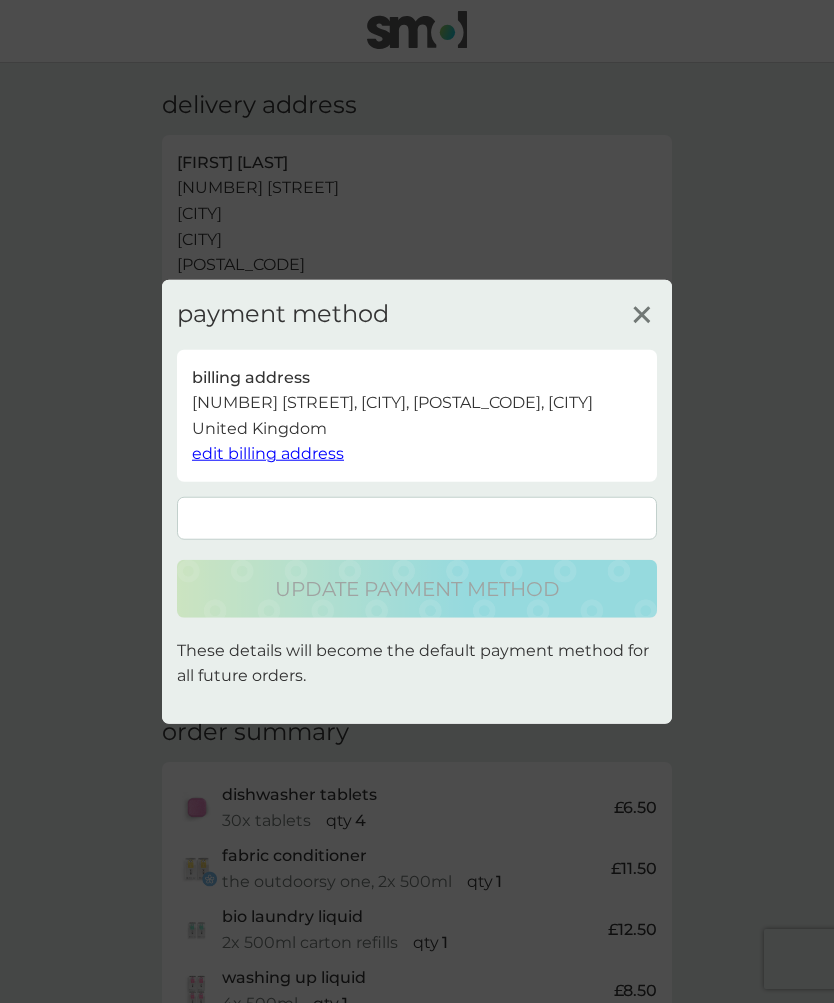 scroll, scrollTop: 0, scrollLeft: 0, axis: both 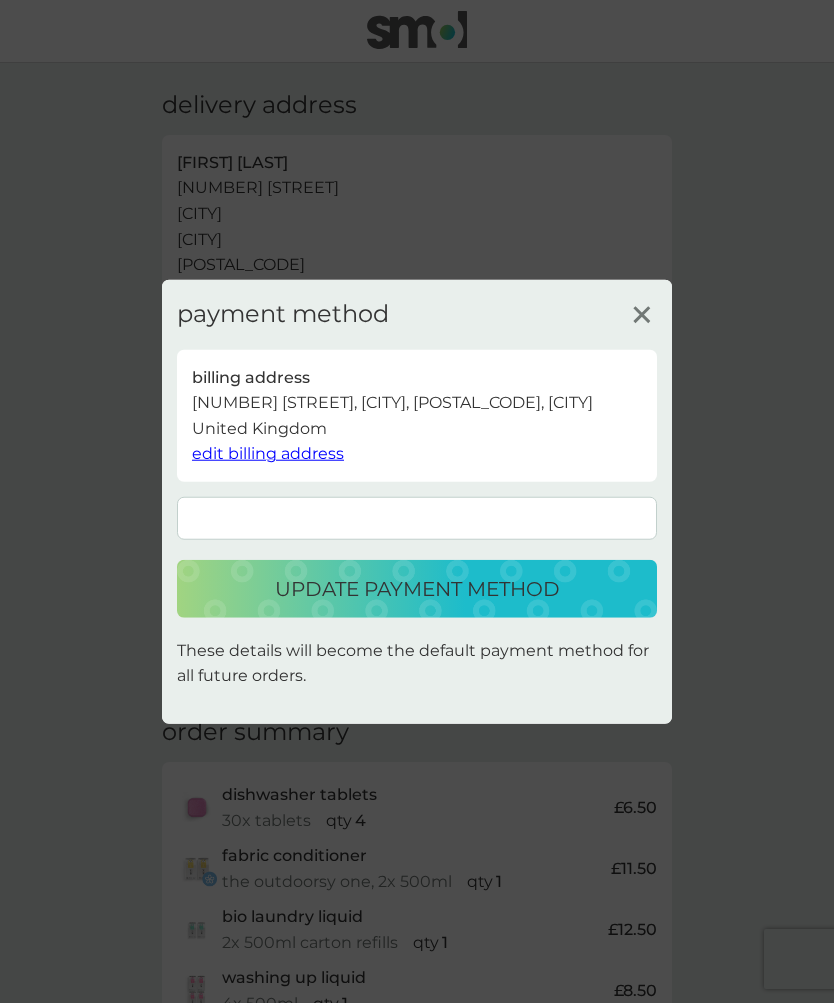 click on "update payment method" at bounding box center [417, 589] 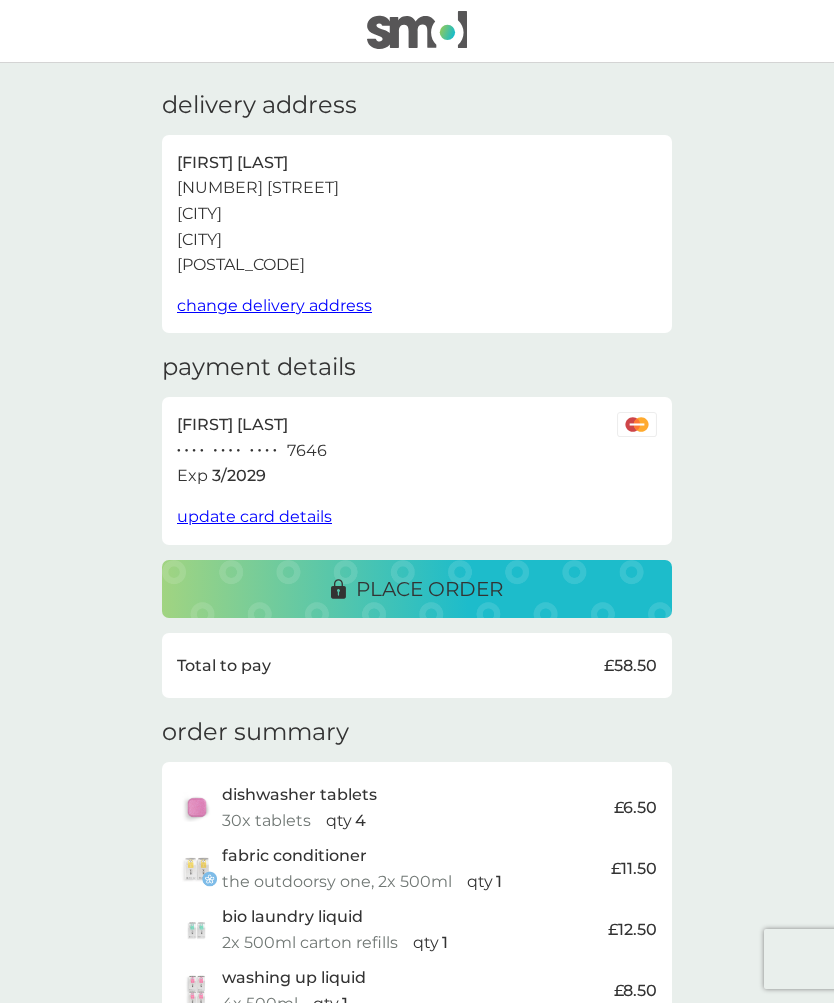 click on "place order" at bounding box center [417, 589] 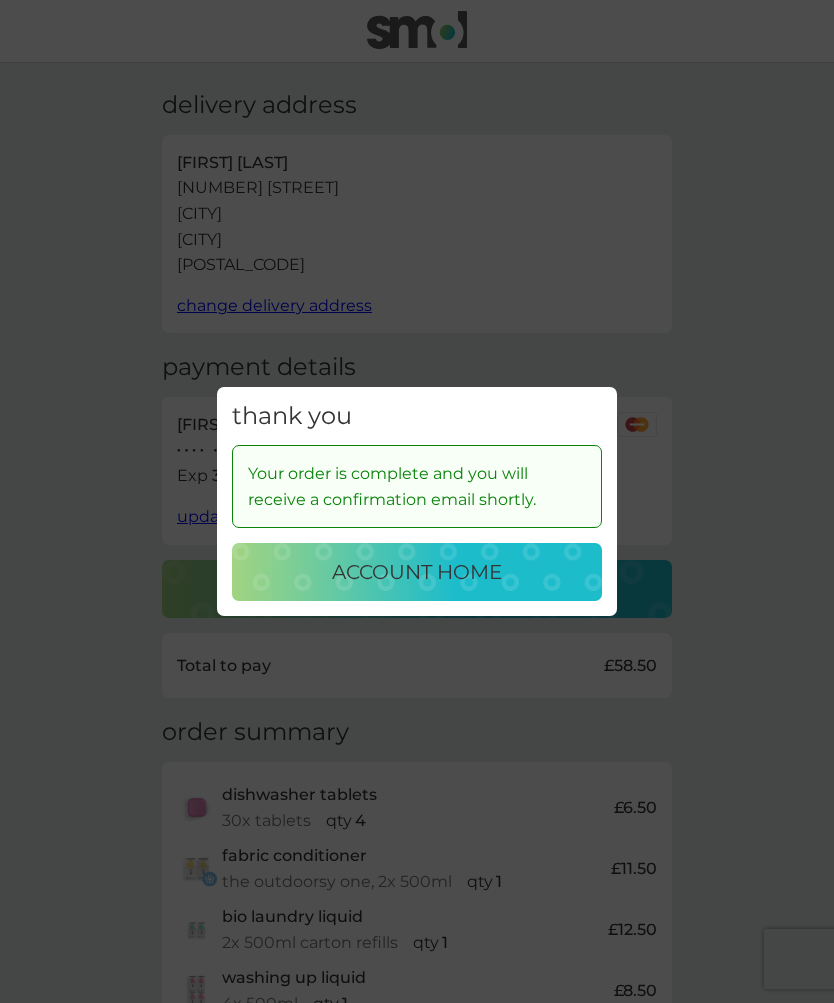 click on "account home" at bounding box center (417, 572) 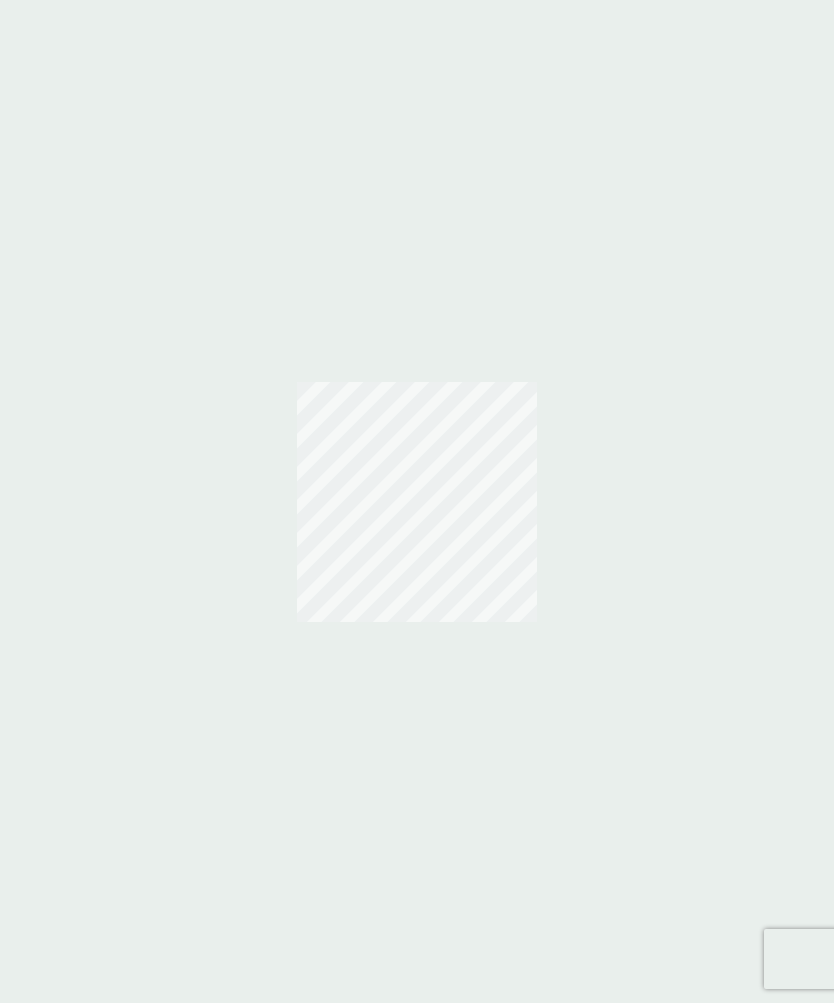 scroll, scrollTop: 0, scrollLeft: 0, axis: both 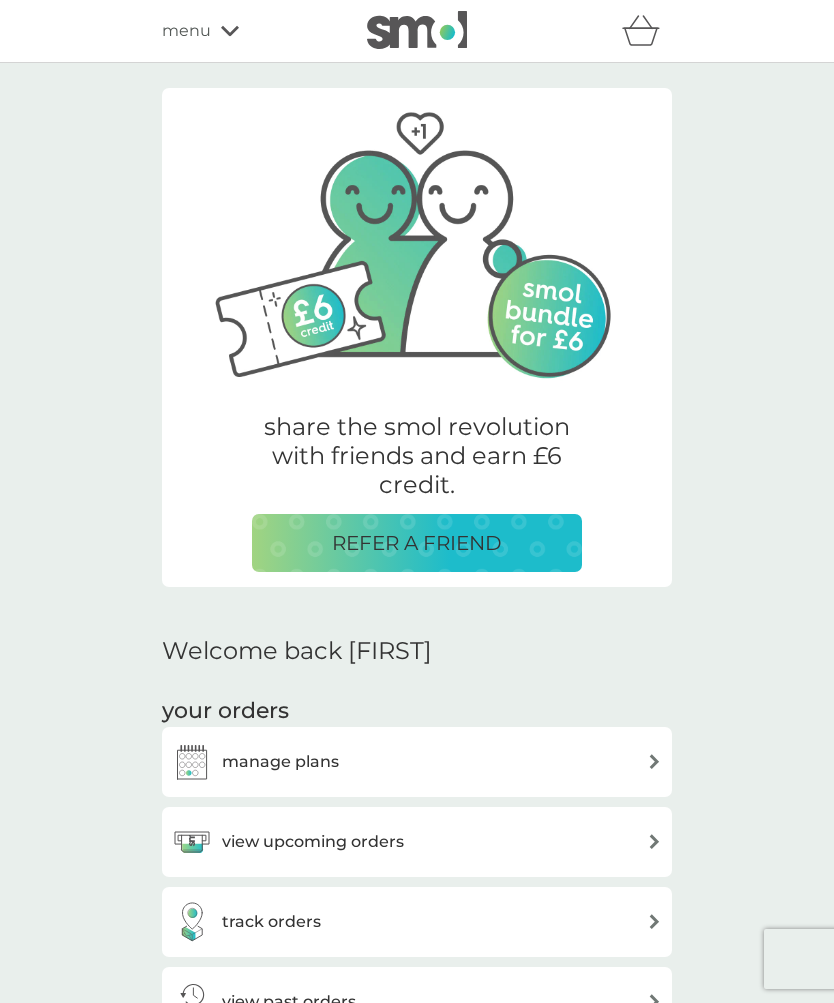 click 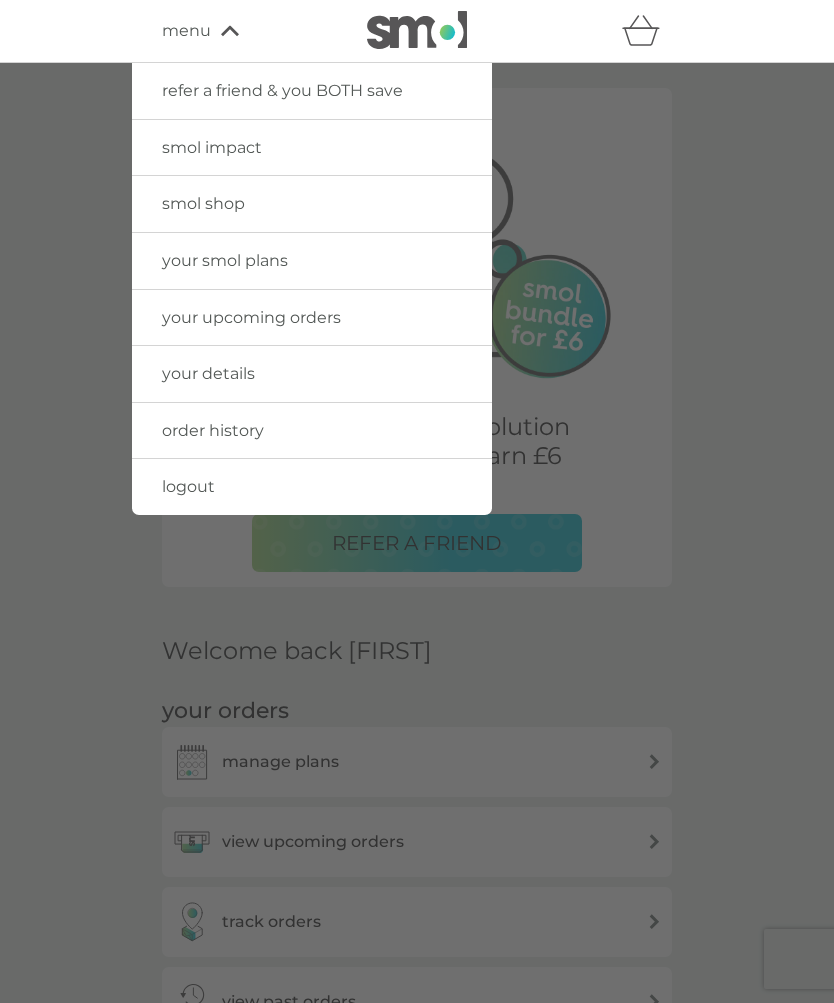 click on "smol shop" at bounding box center (312, 204) 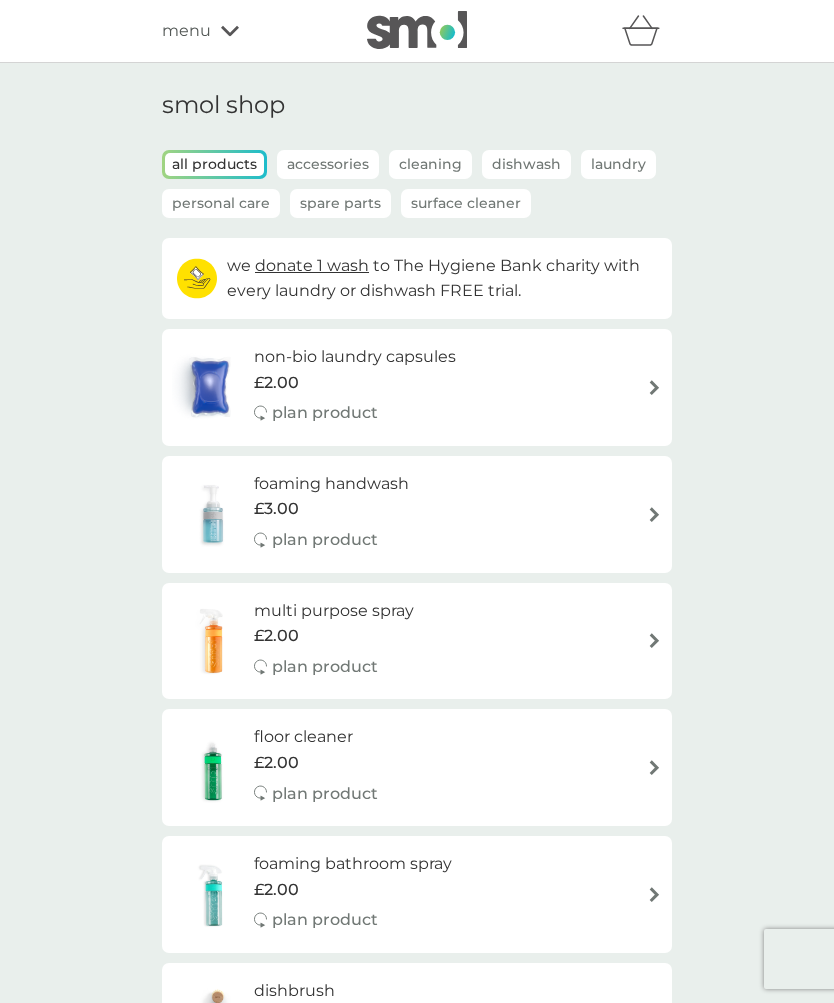 click on "menu" at bounding box center [186, 31] 